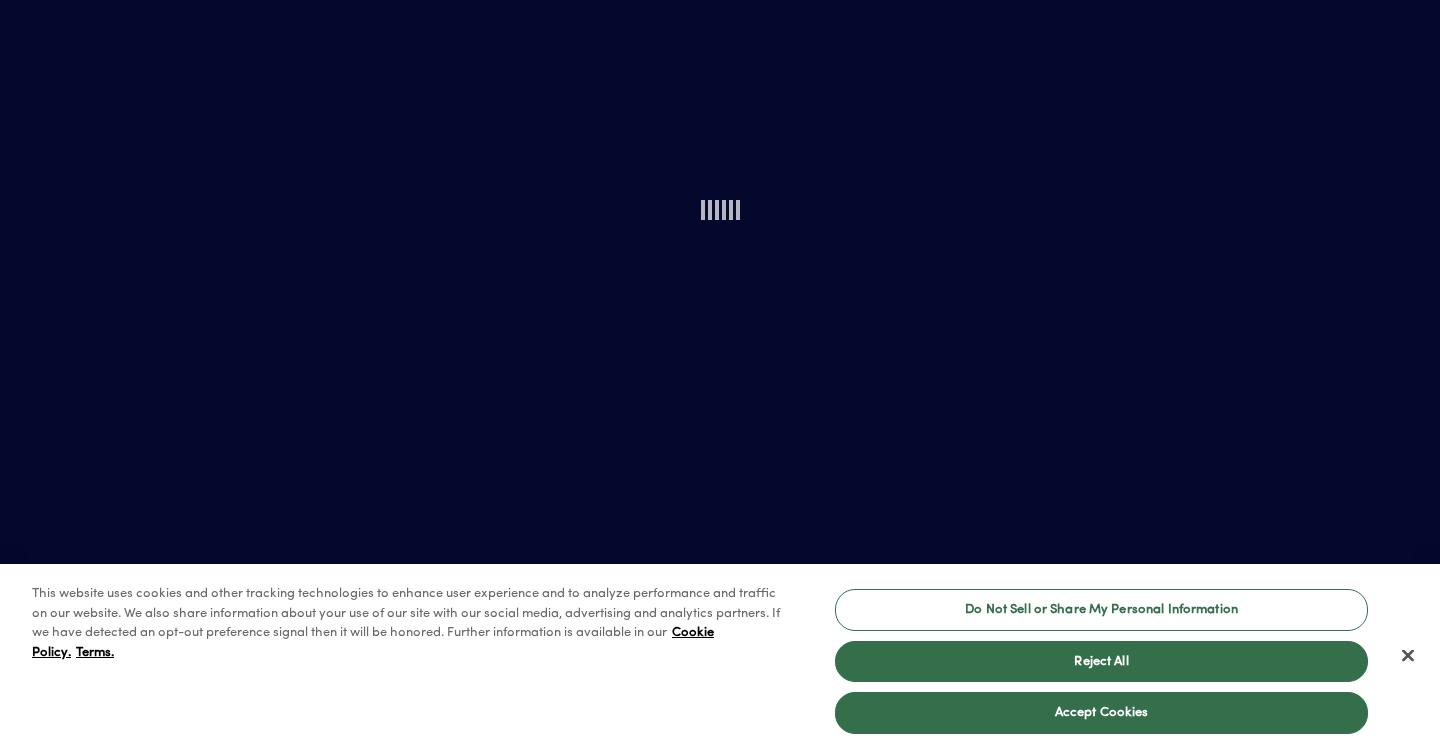 scroll, scrollTop: 0, scrollLeft: 0, axis: both 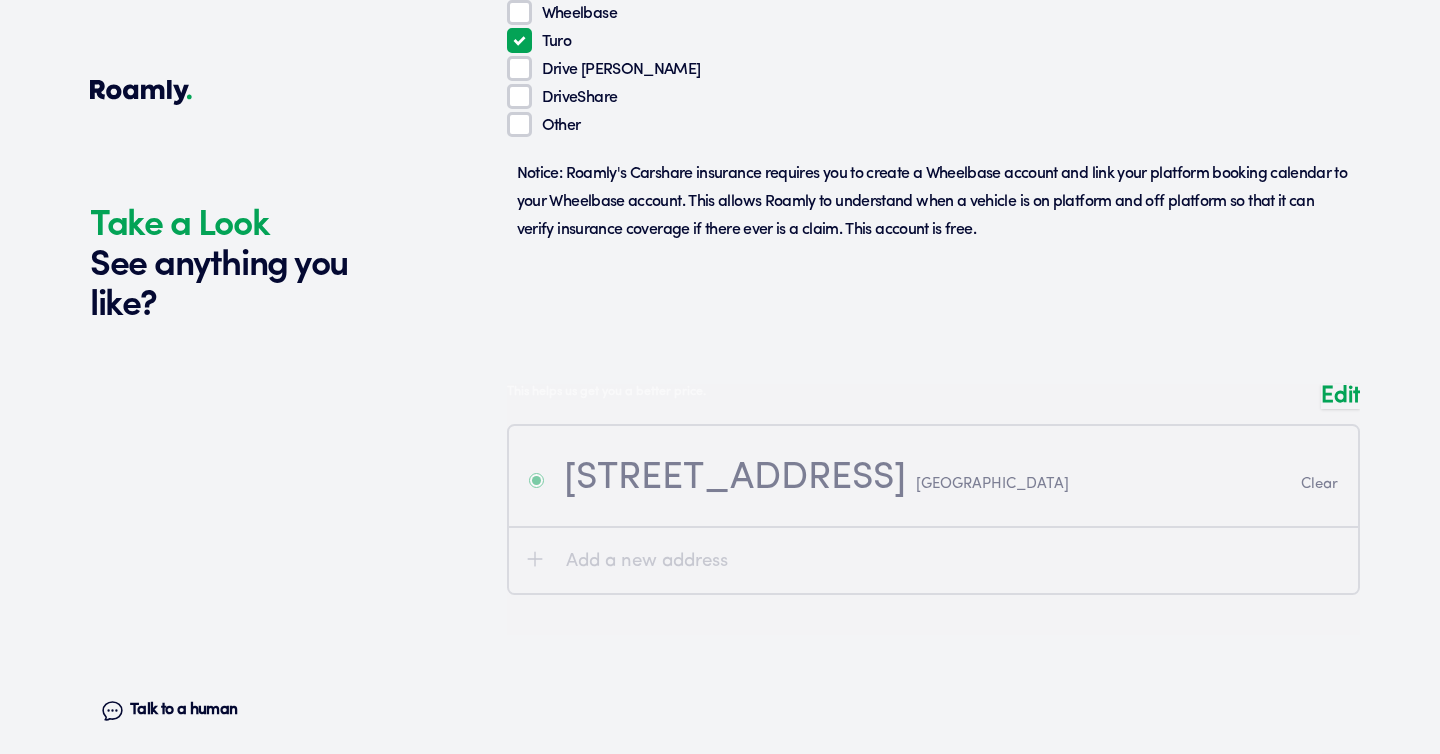 click at bounding box center [933, 71] 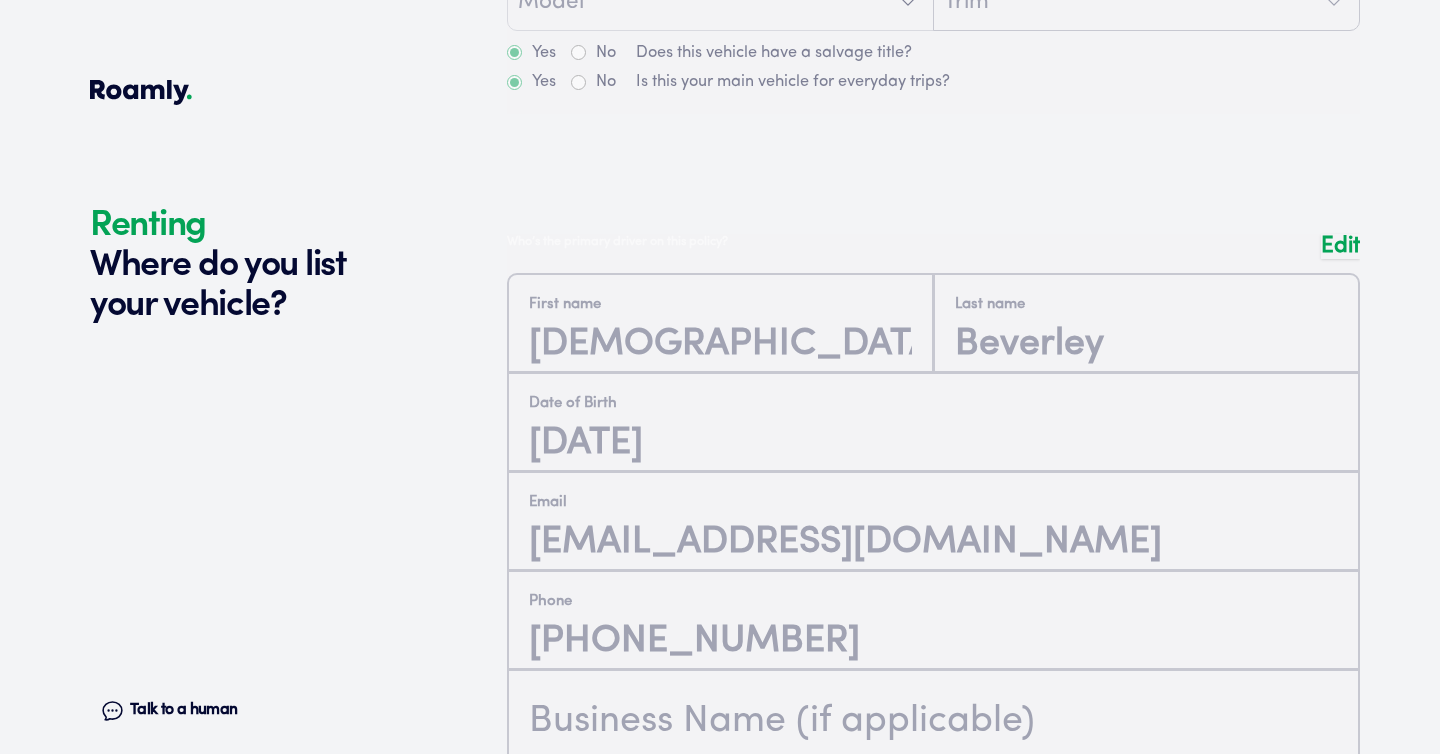 scroll, scrollTop: 0, scrollLeft: 0, axis: both 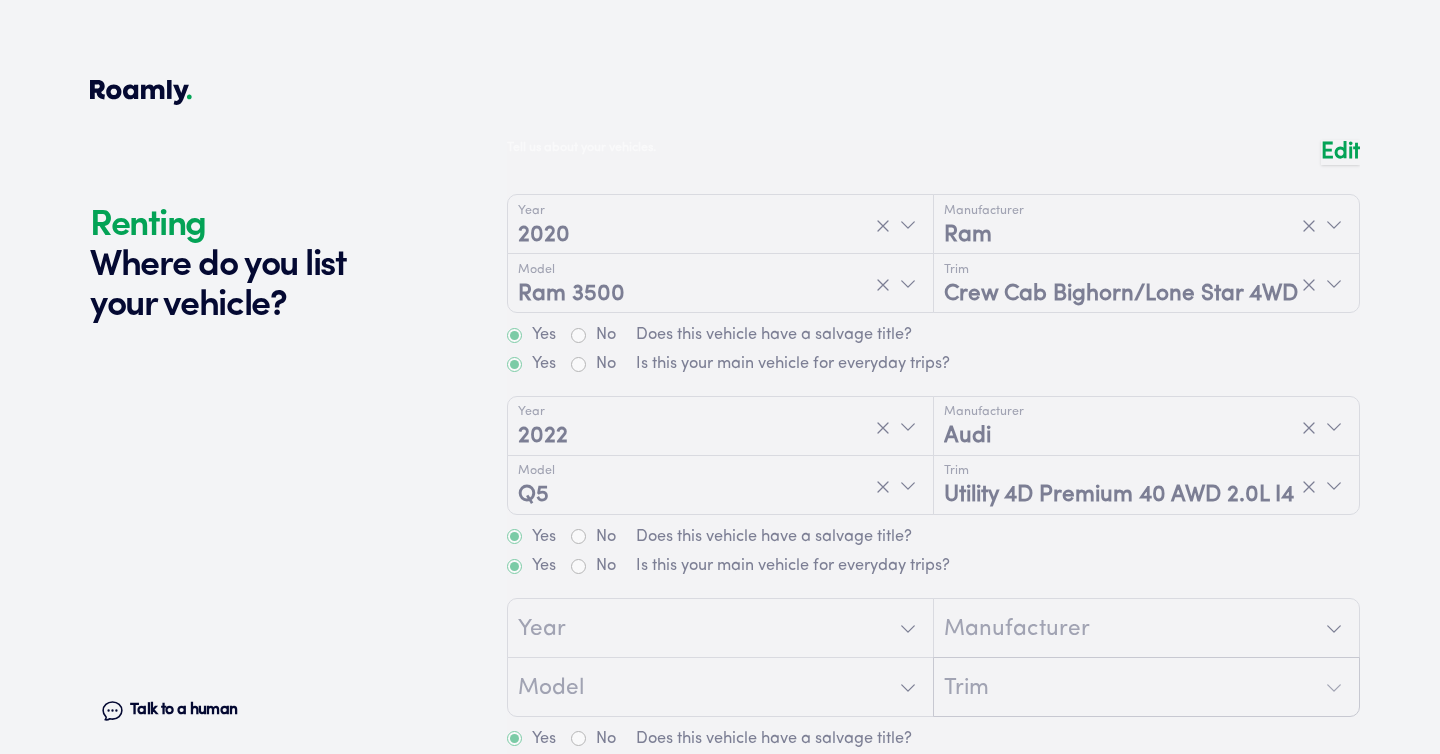 click on "Edit" at bounding box center [1340, 152] 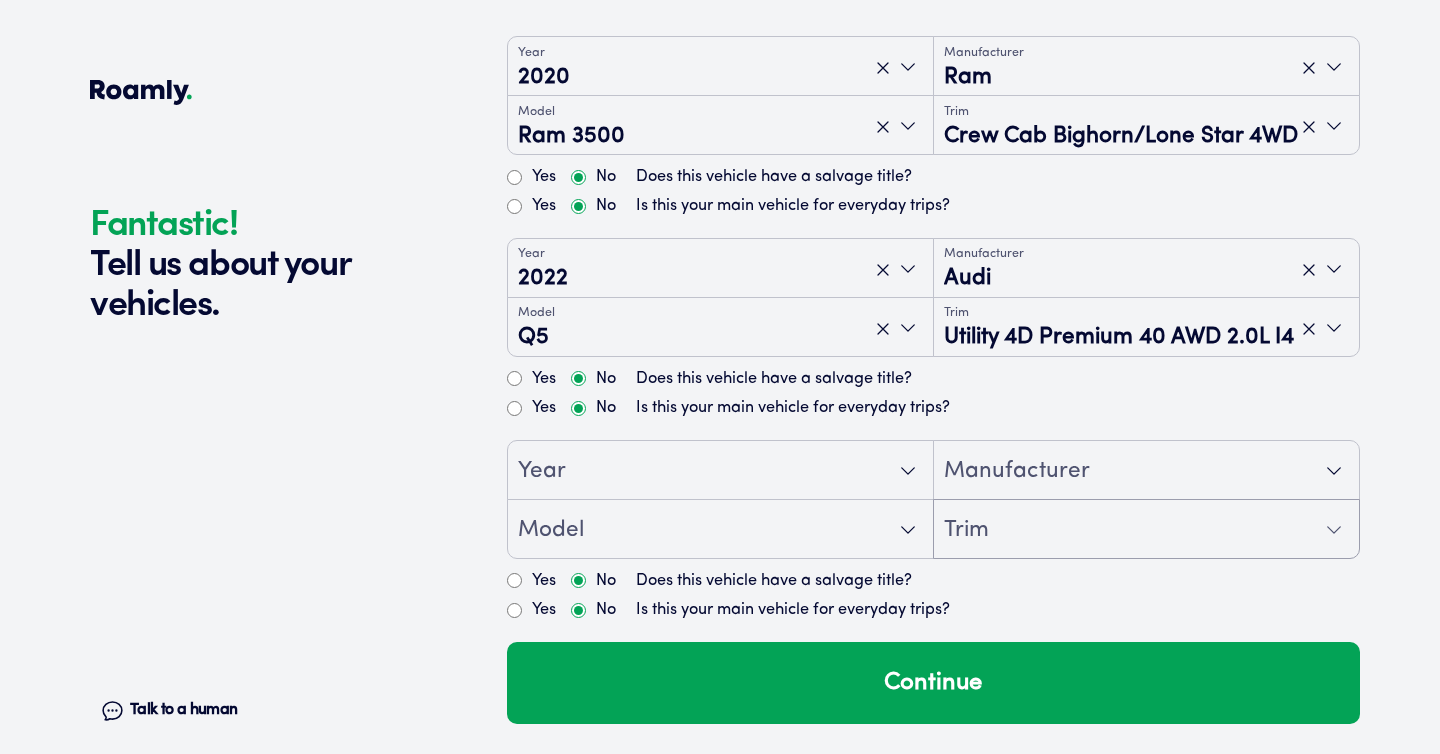 scroll, scrollTop: 0, scrollLeft: 0, axis: both 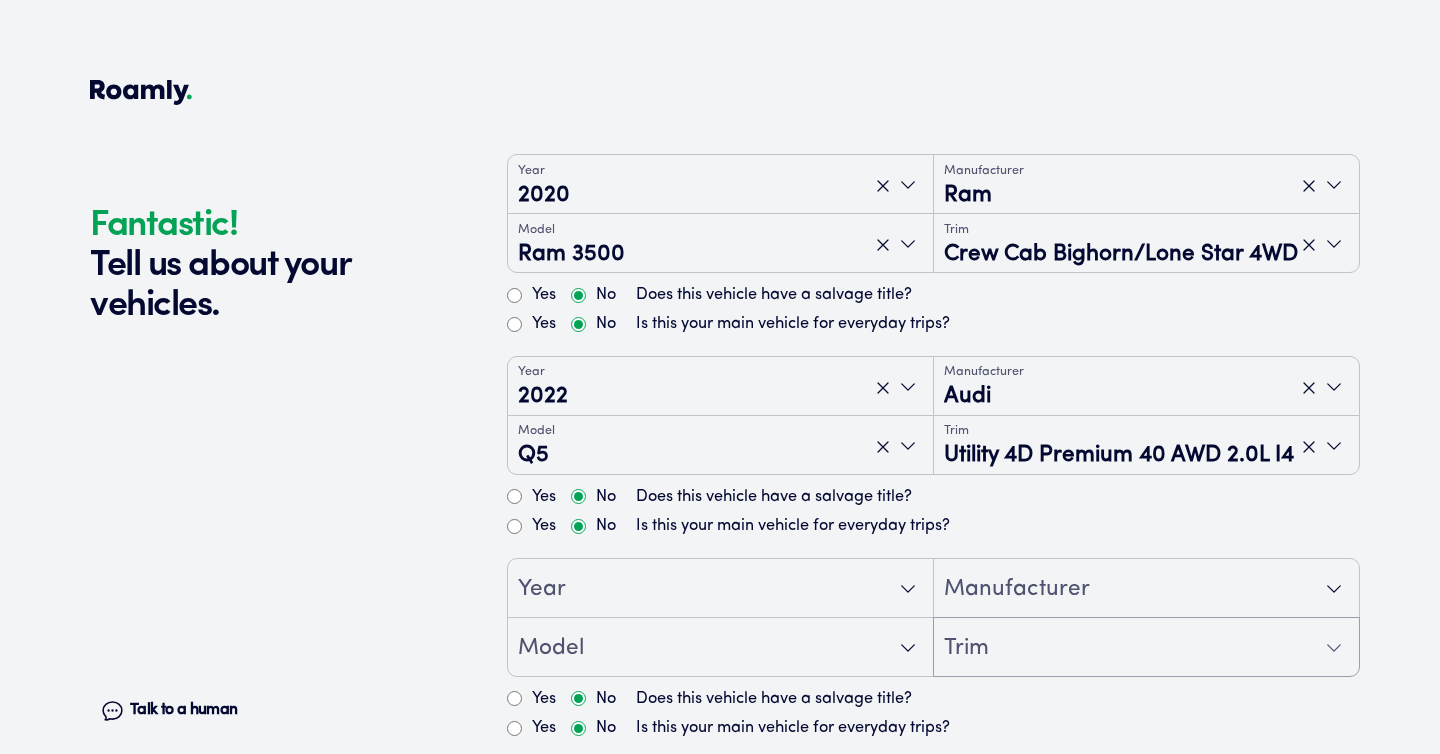 drag, startPoint x: 599, startPoint y: 150, endPoint x: 356, endPoint y: 183, distance: 245.2305 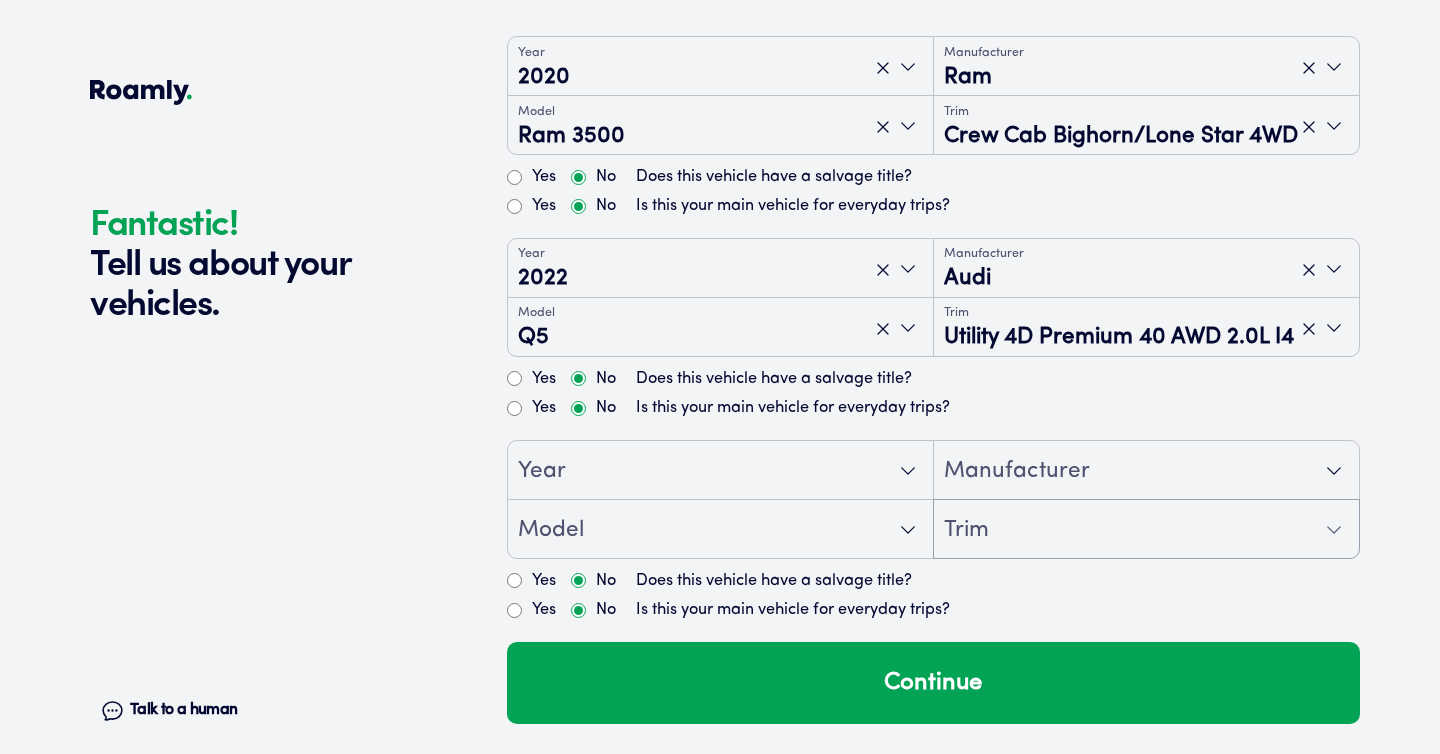drag, startPoint x: 103, startPoint y: 202, endPoint x: 157, endPoint y: 107, distance: 109.27488 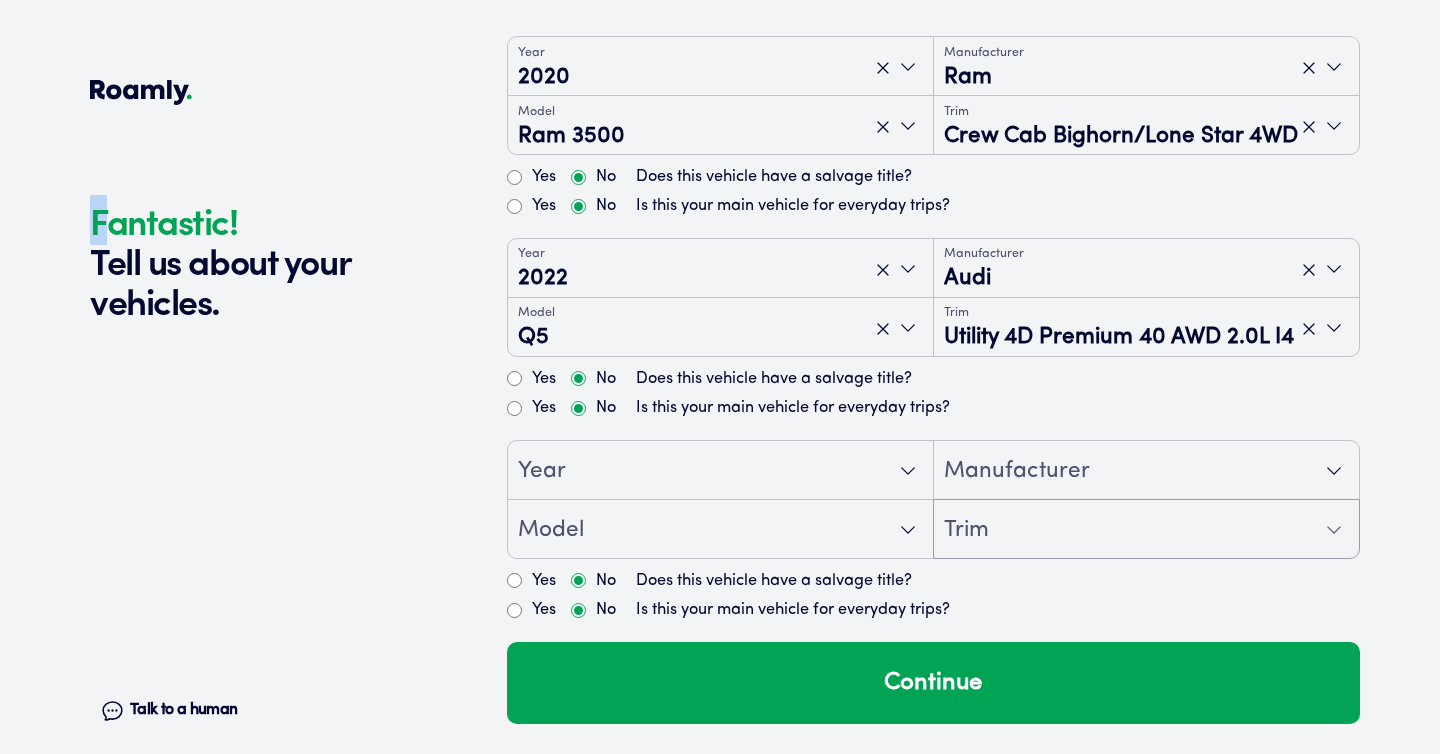 click 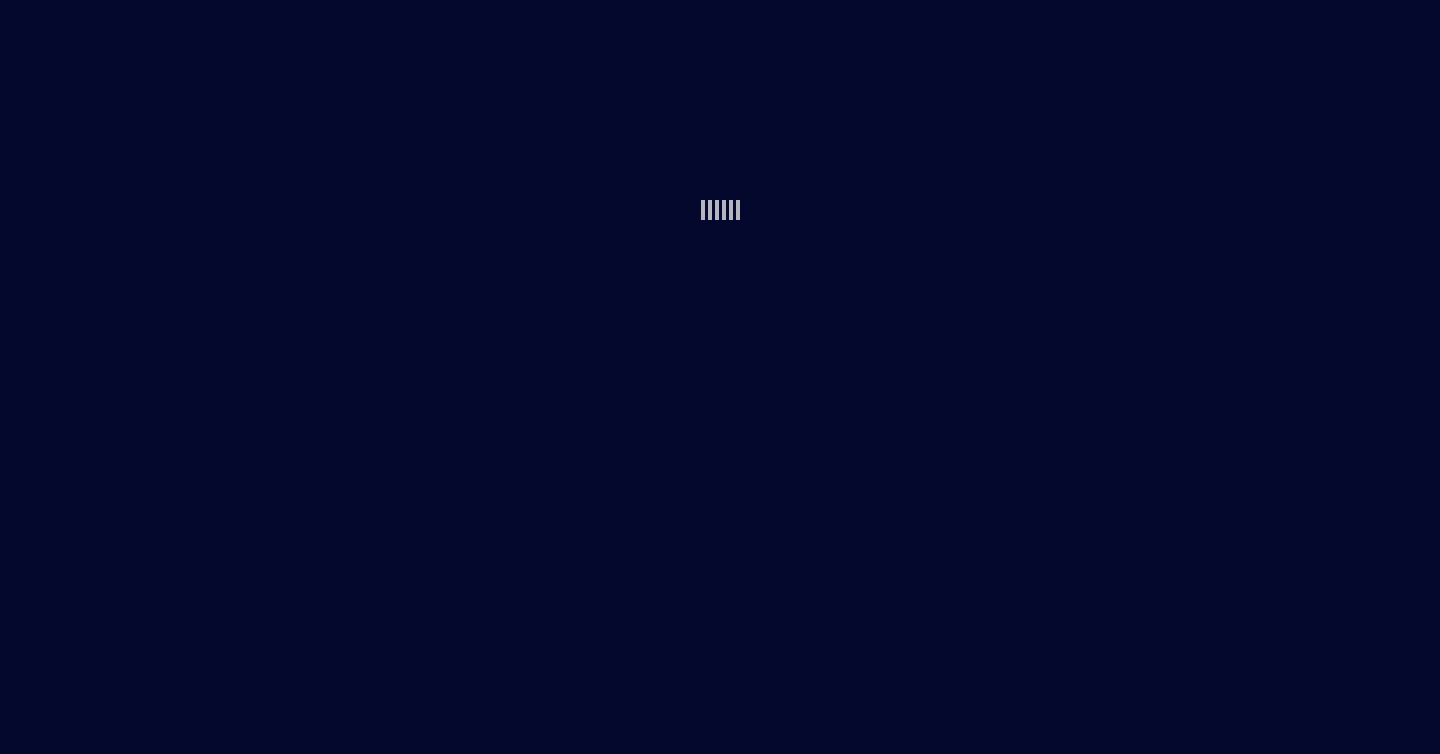 scroll, scrollTop: 0, scrollLeft: 0, axis: both 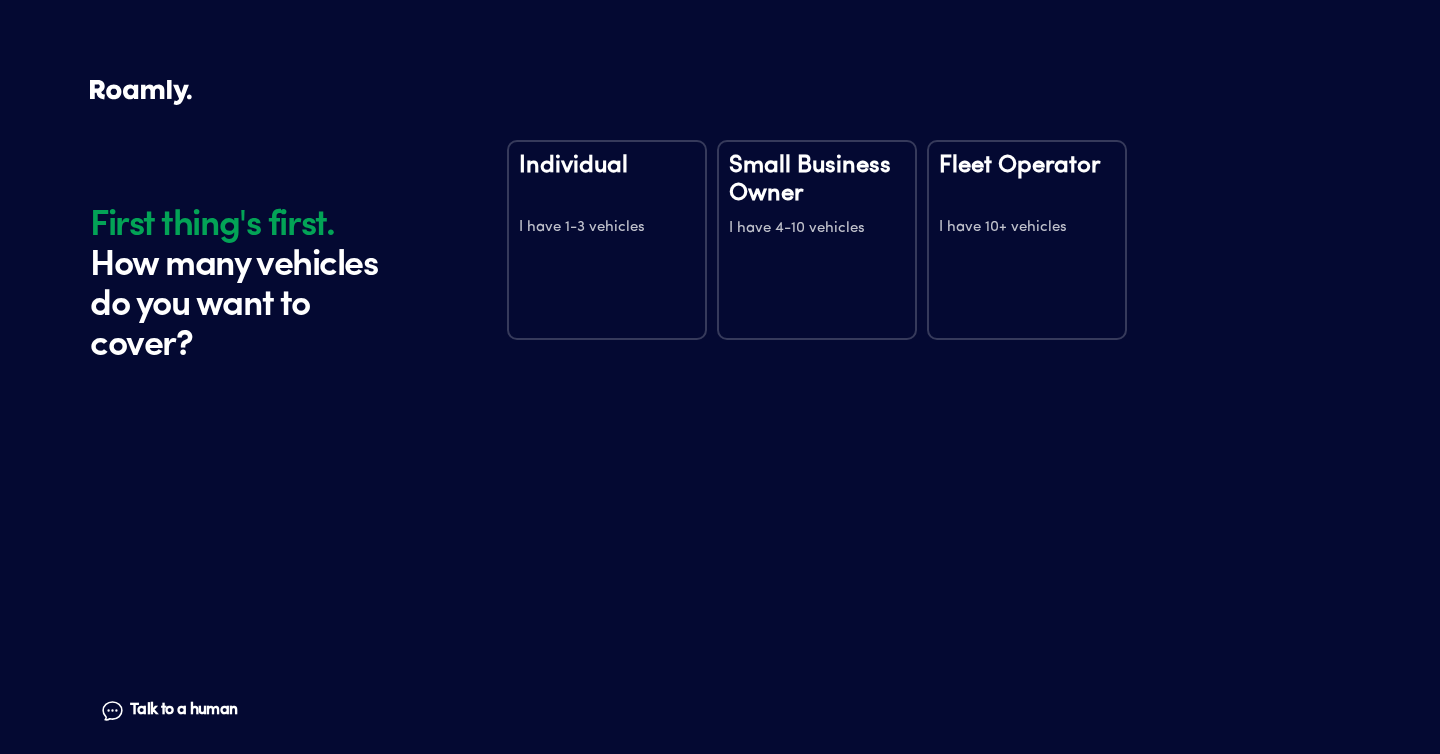 click on "Individual I have 1-3 vehicles" at bounding box center [607, 240] 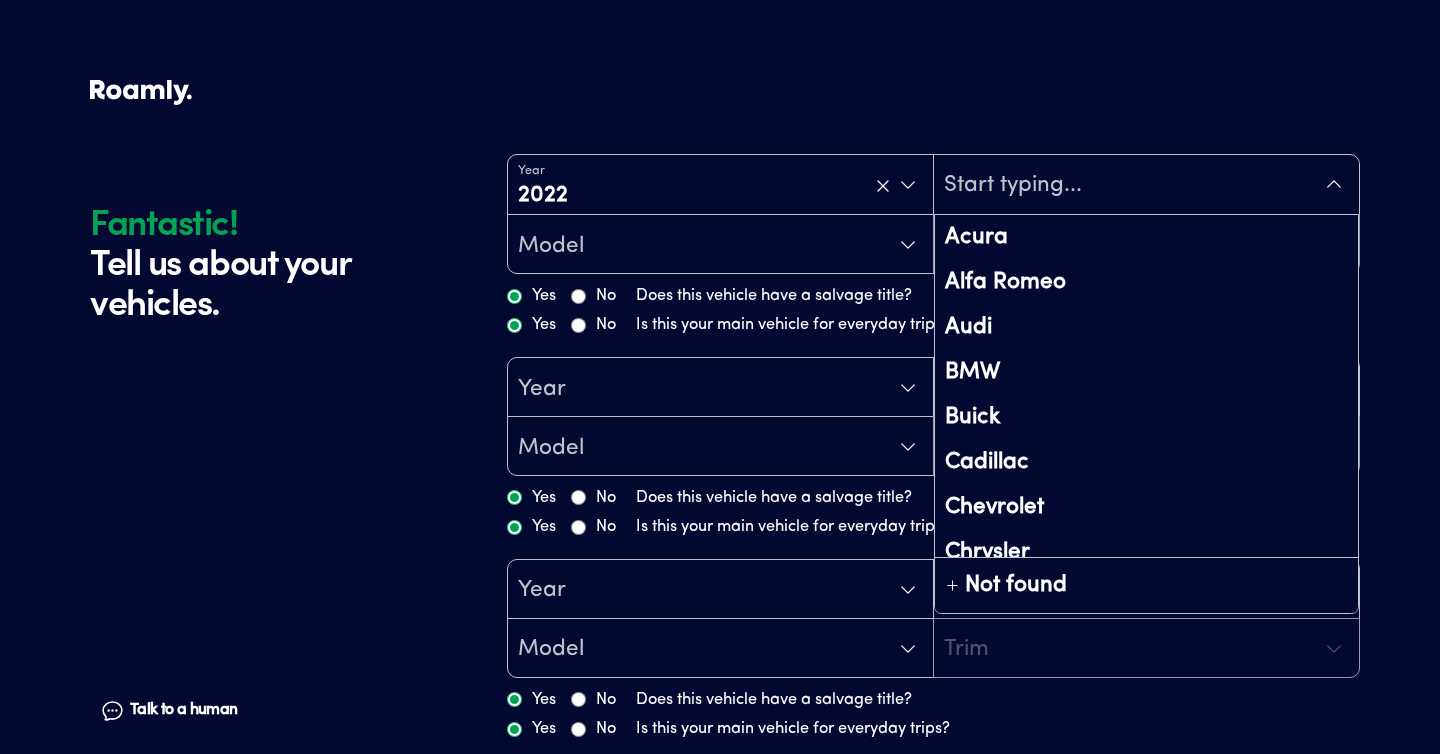 drag, startPoint x: 1016, startPoint y: 326, endPoint x: 960, endPoint y: 317, distance: 56.718605 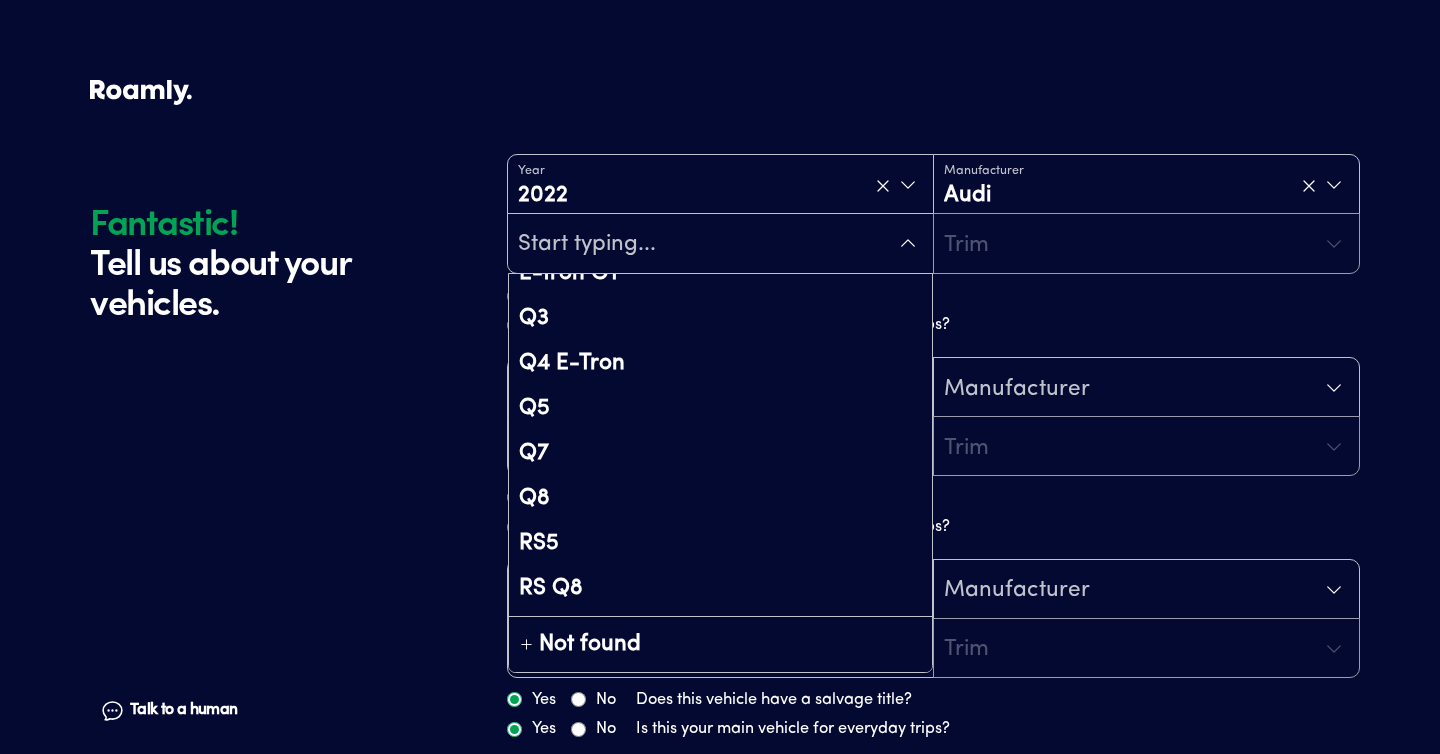 scroll, scrollTop: 426, scrollLeft: 0, axis: vertical 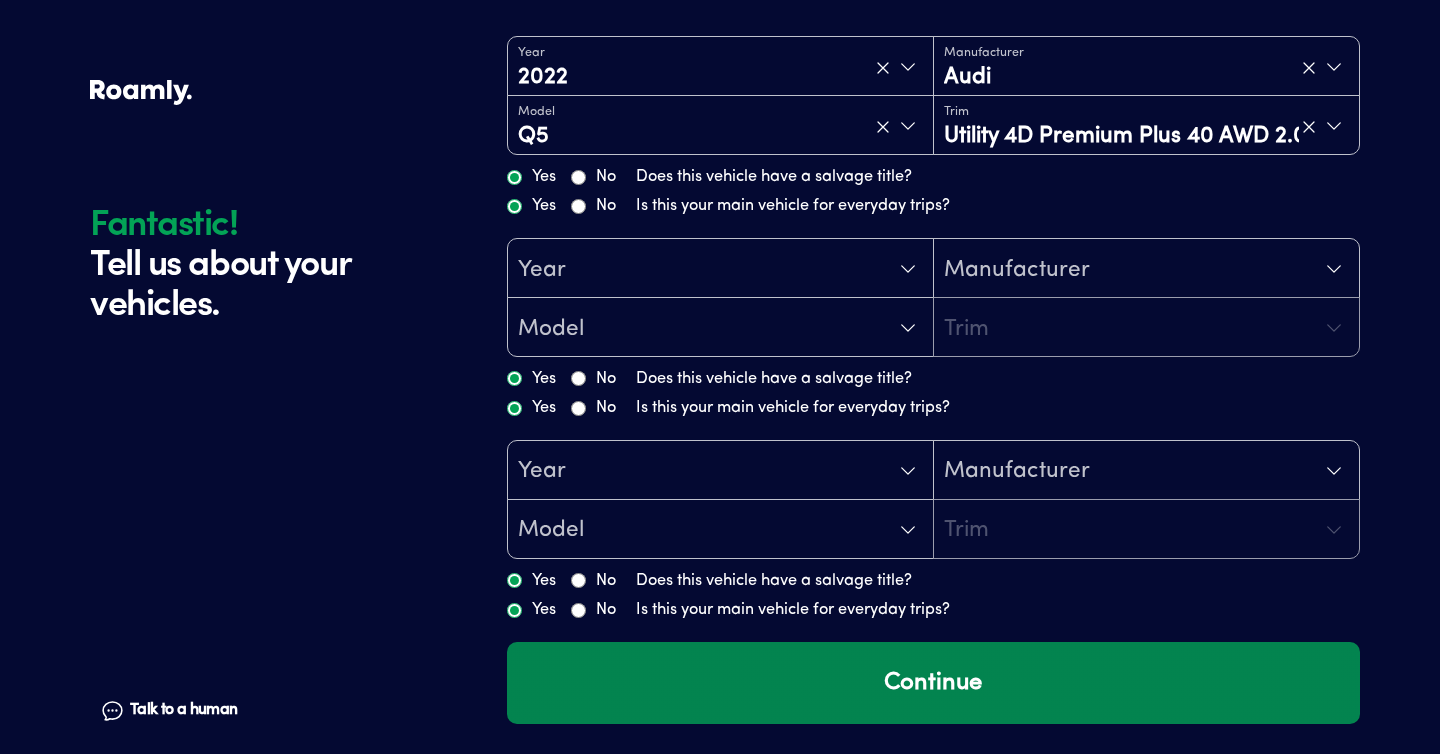 drag, startPoint x: 949, startPoint y: 664, endPoint x: 903, endPoint y: 651, distance: 47.801674 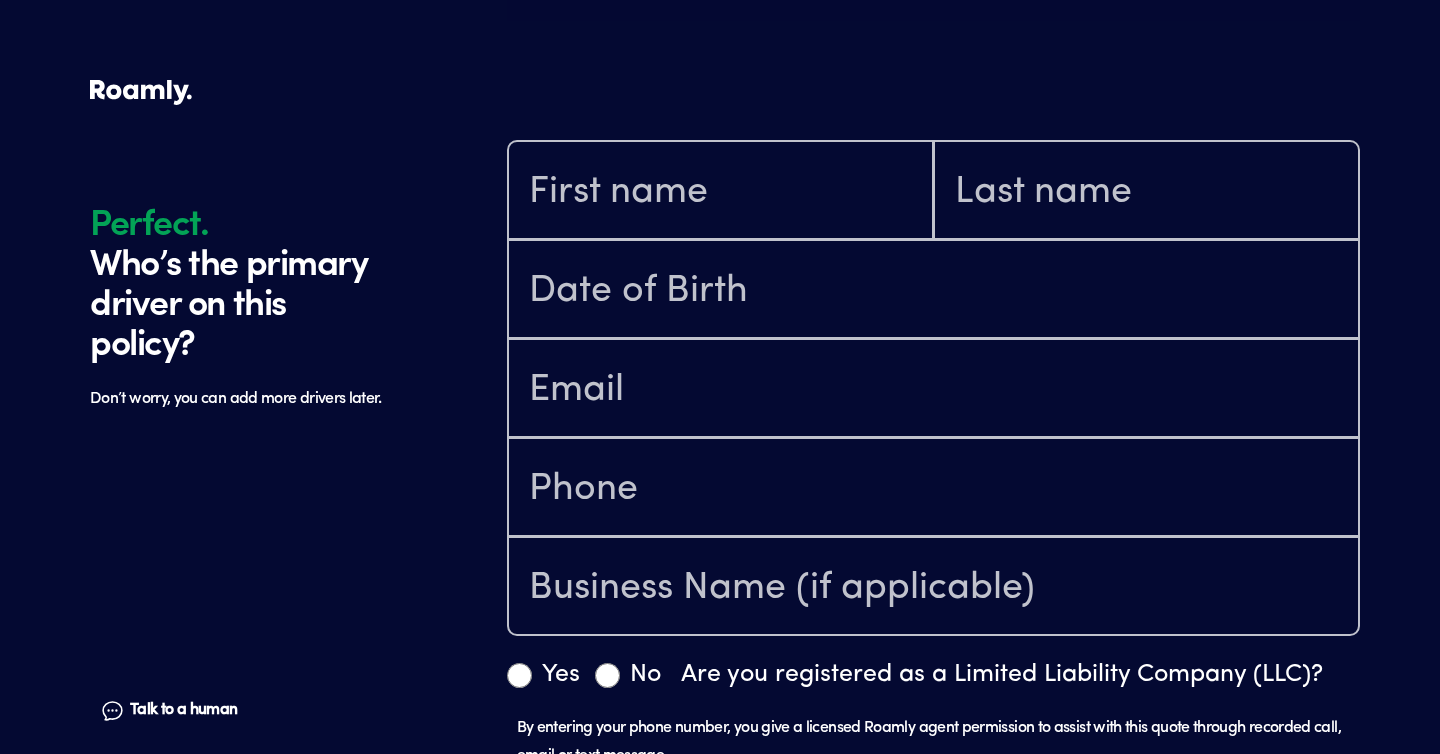 scroll, scrollTop: 805, scrollLeft: 0, axis: vertical 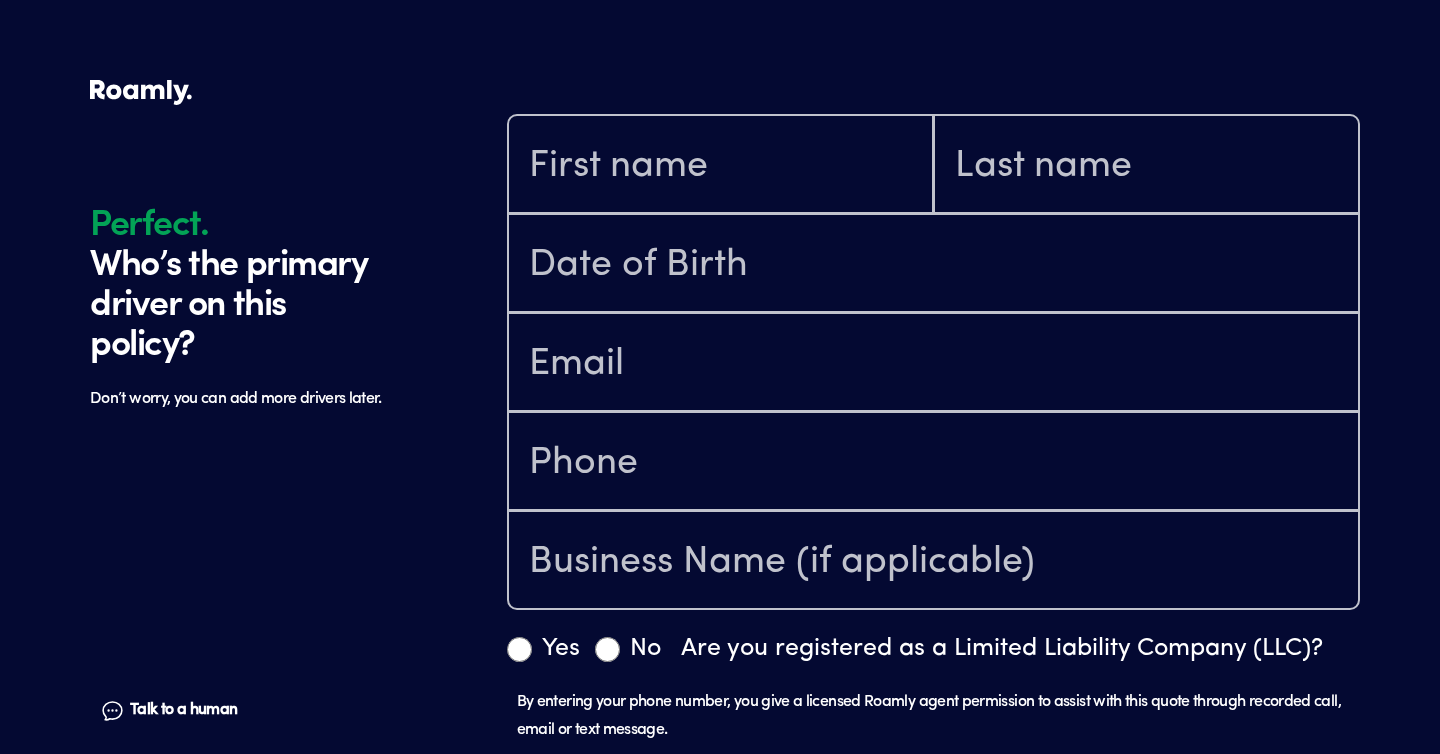 click at bounding box center [720, 164] 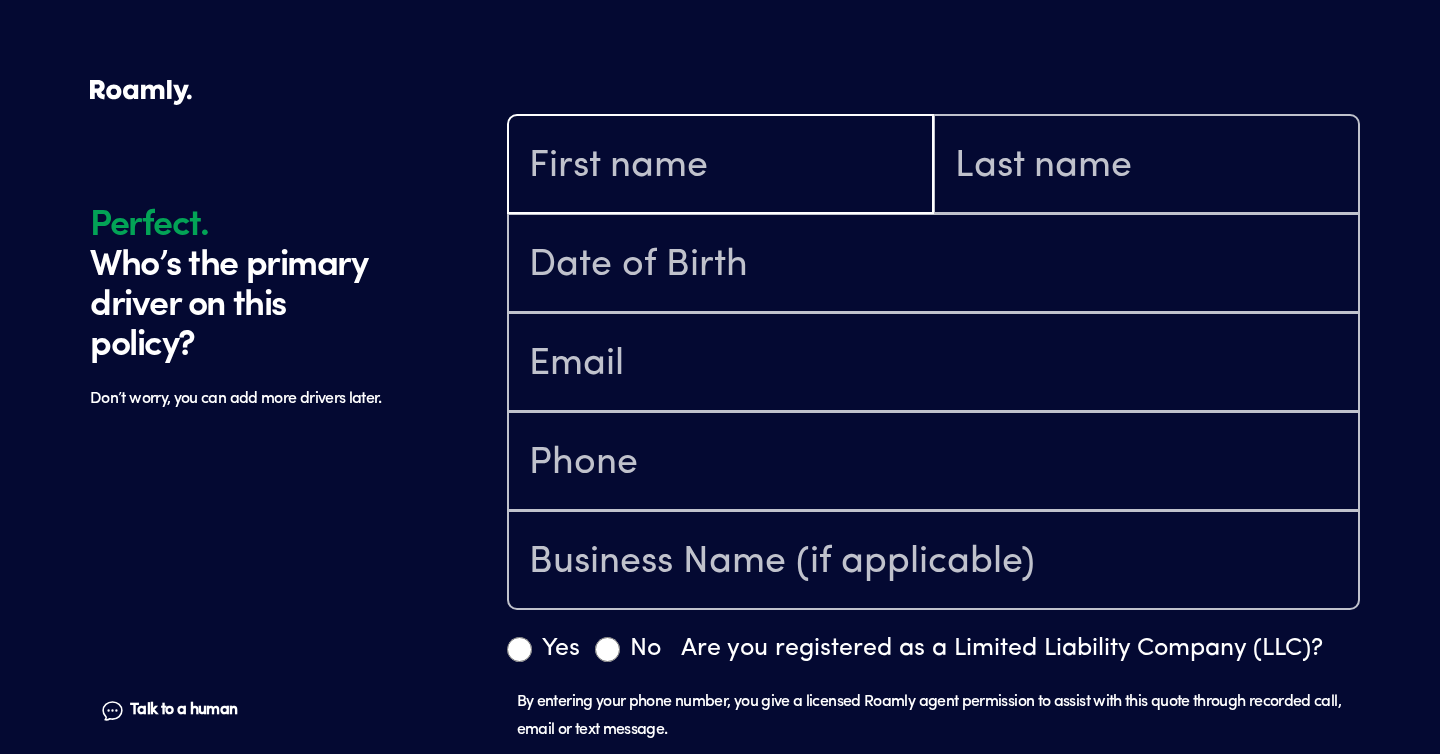 click at bounding box center [720, 166] 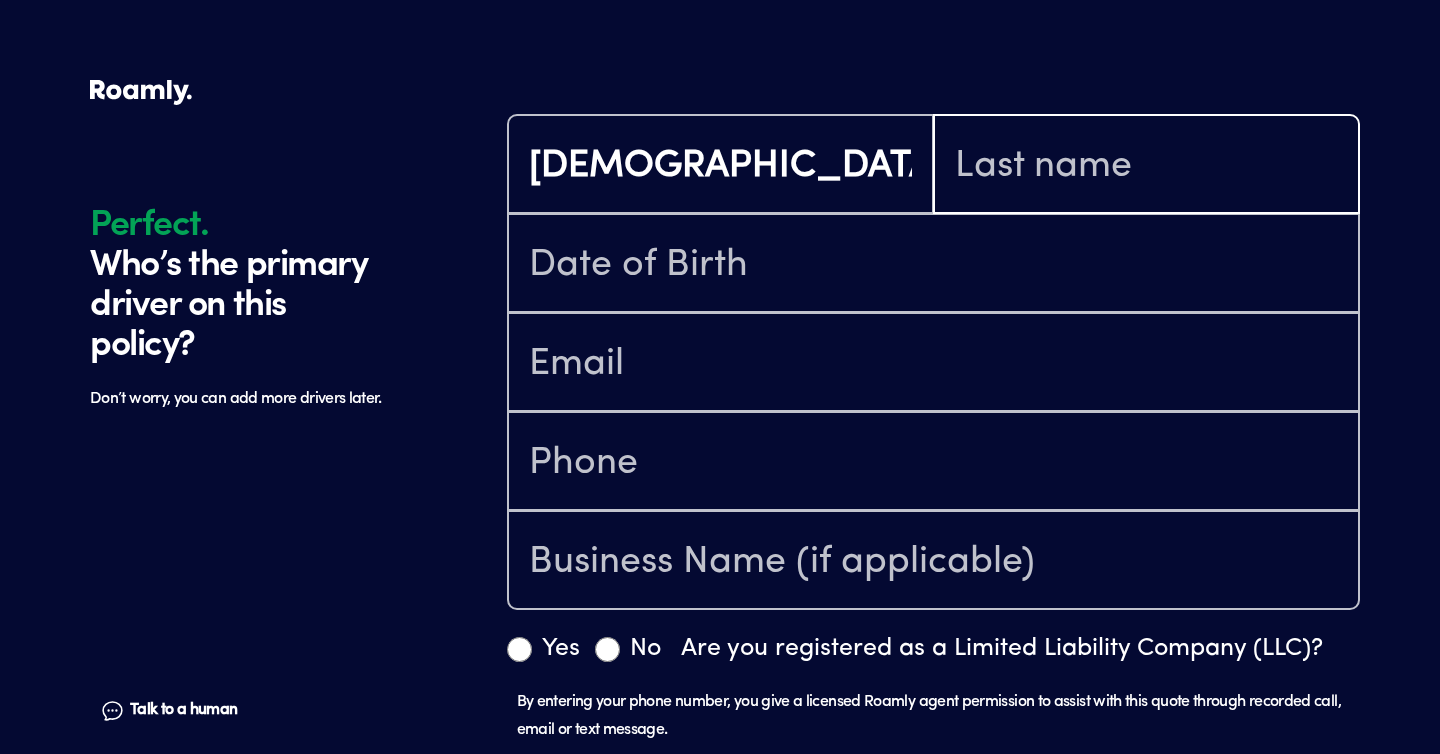type on "Beverley" 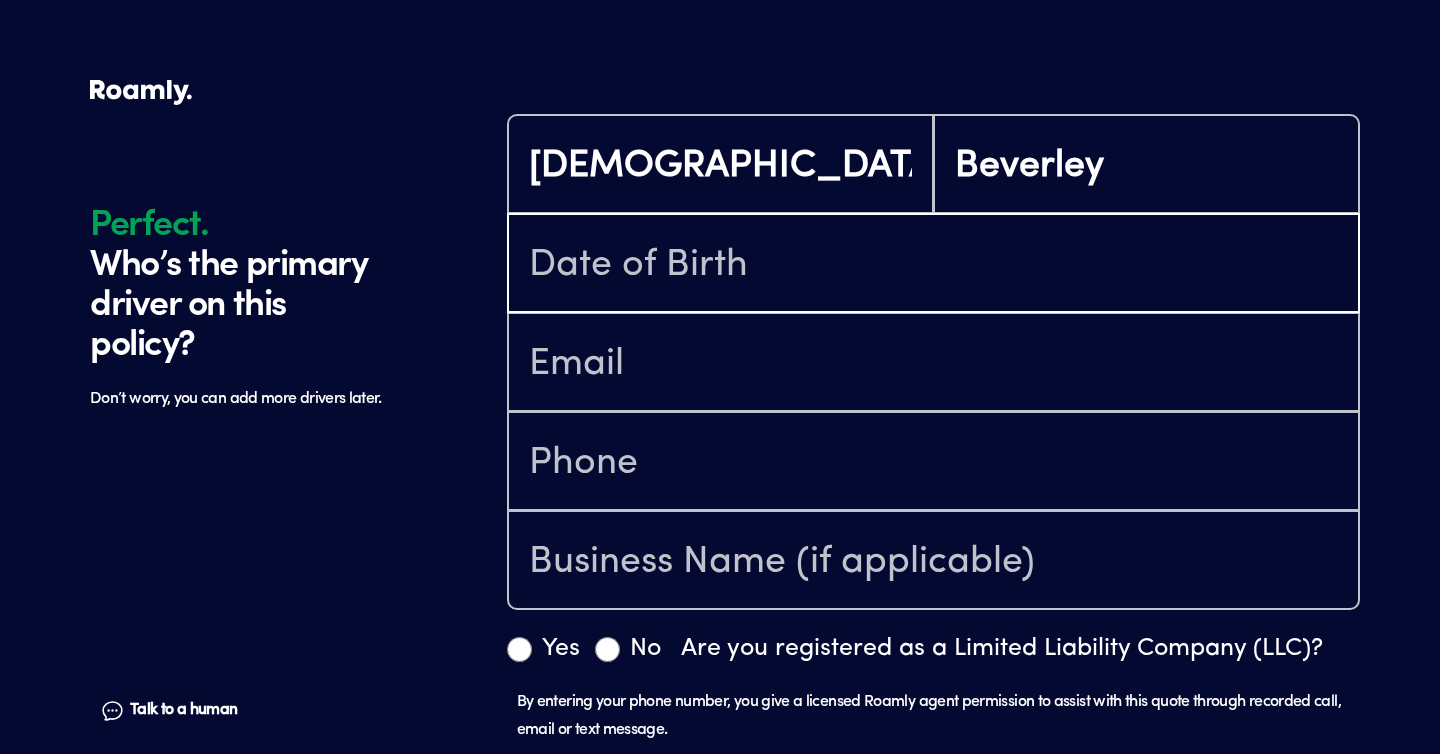 type on "[DATE]" 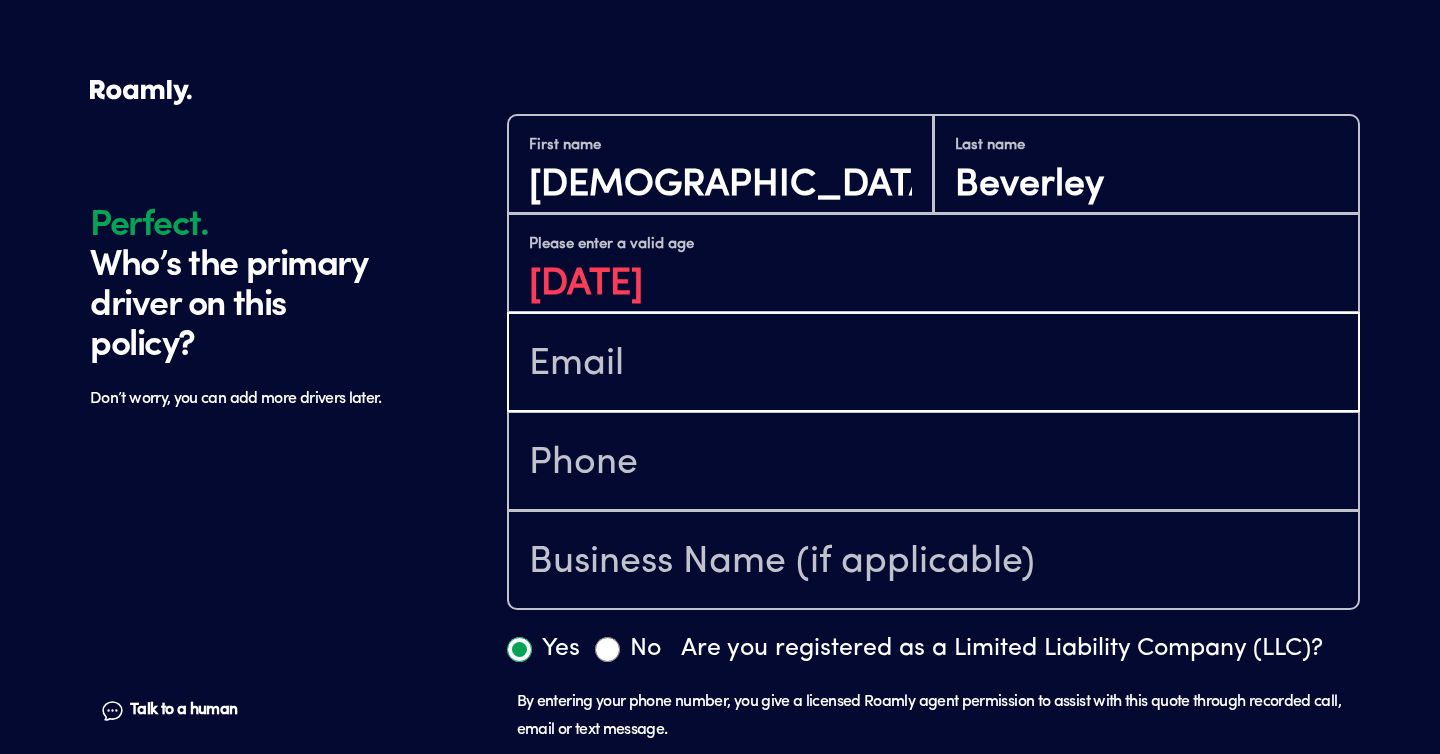 type on "[EMAIL_ADDRESS][DOMAIN_NAME]" 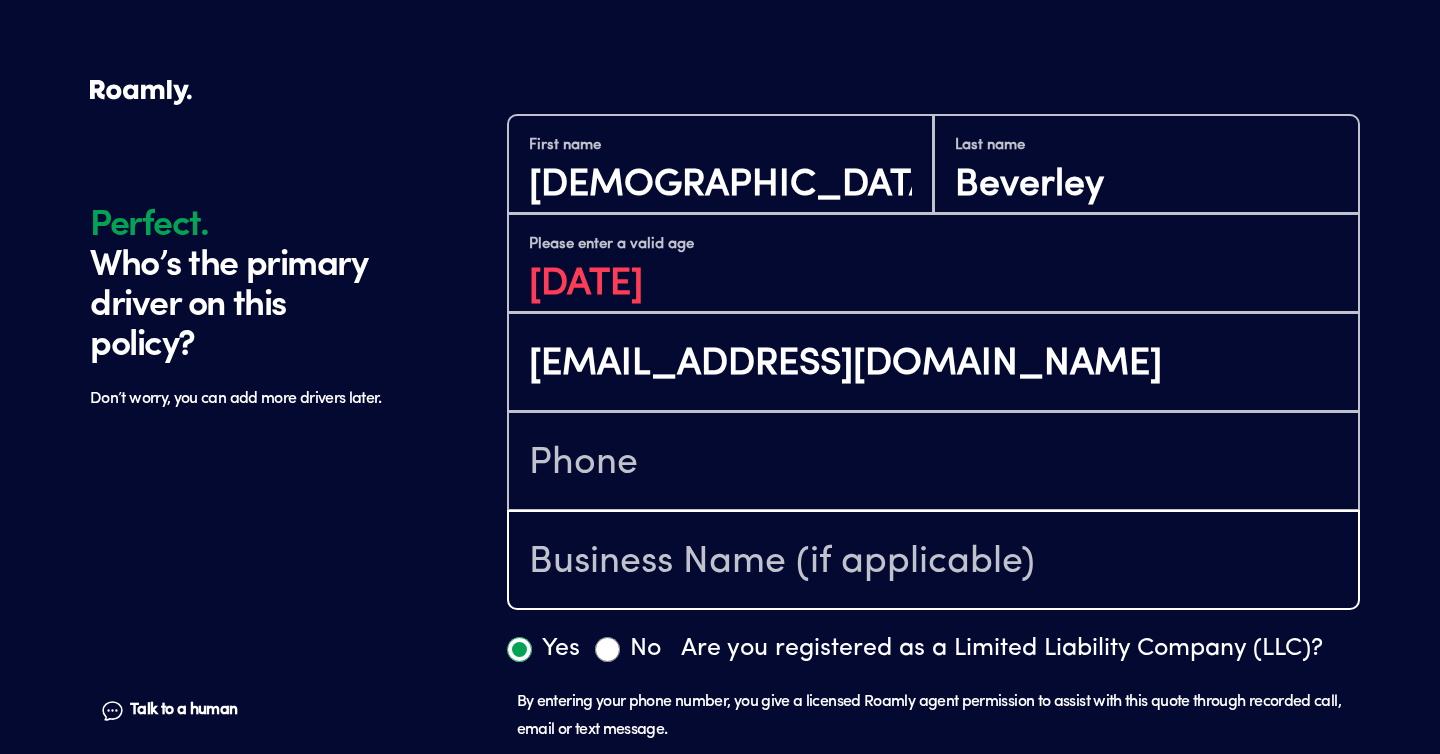 type on "Adlucent" 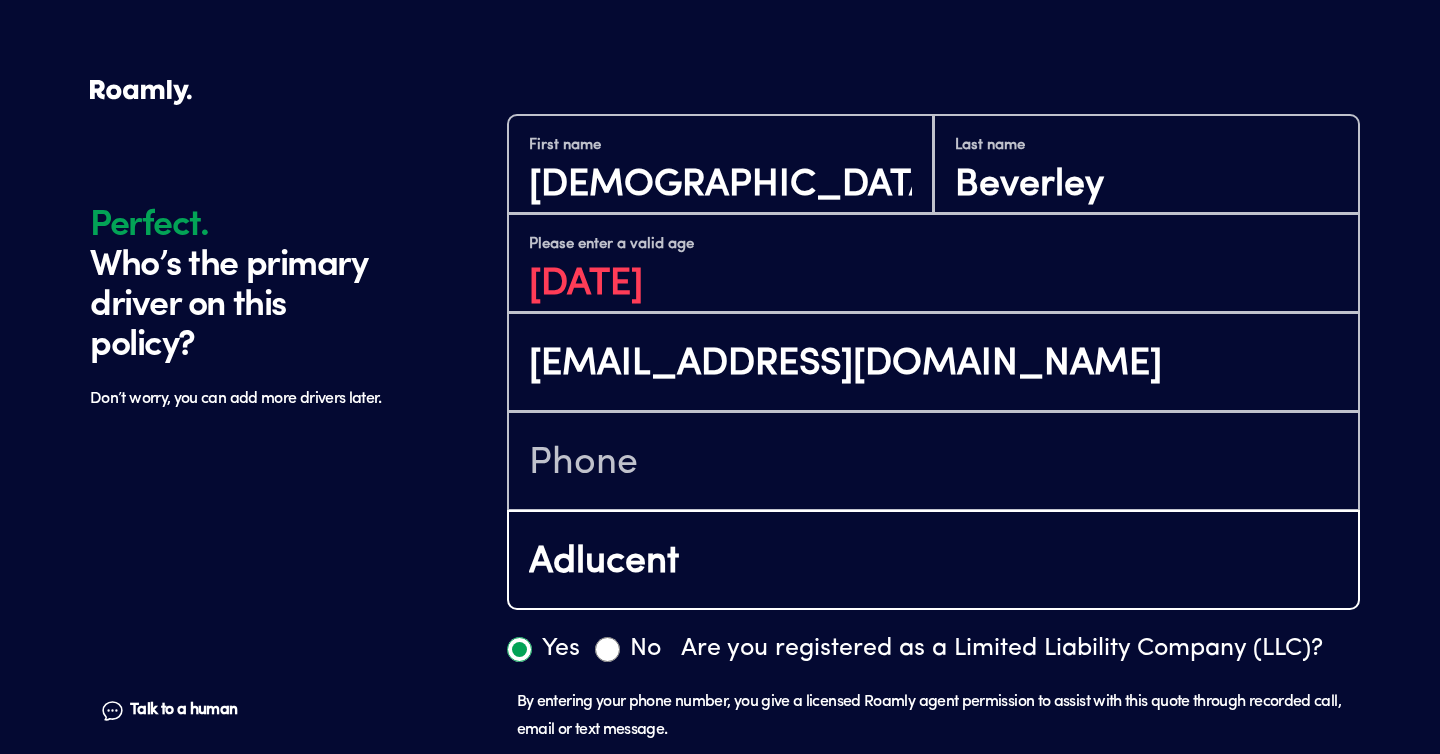 scroll, scrollTop: 2, scrollLeft: 0, axis: vertical 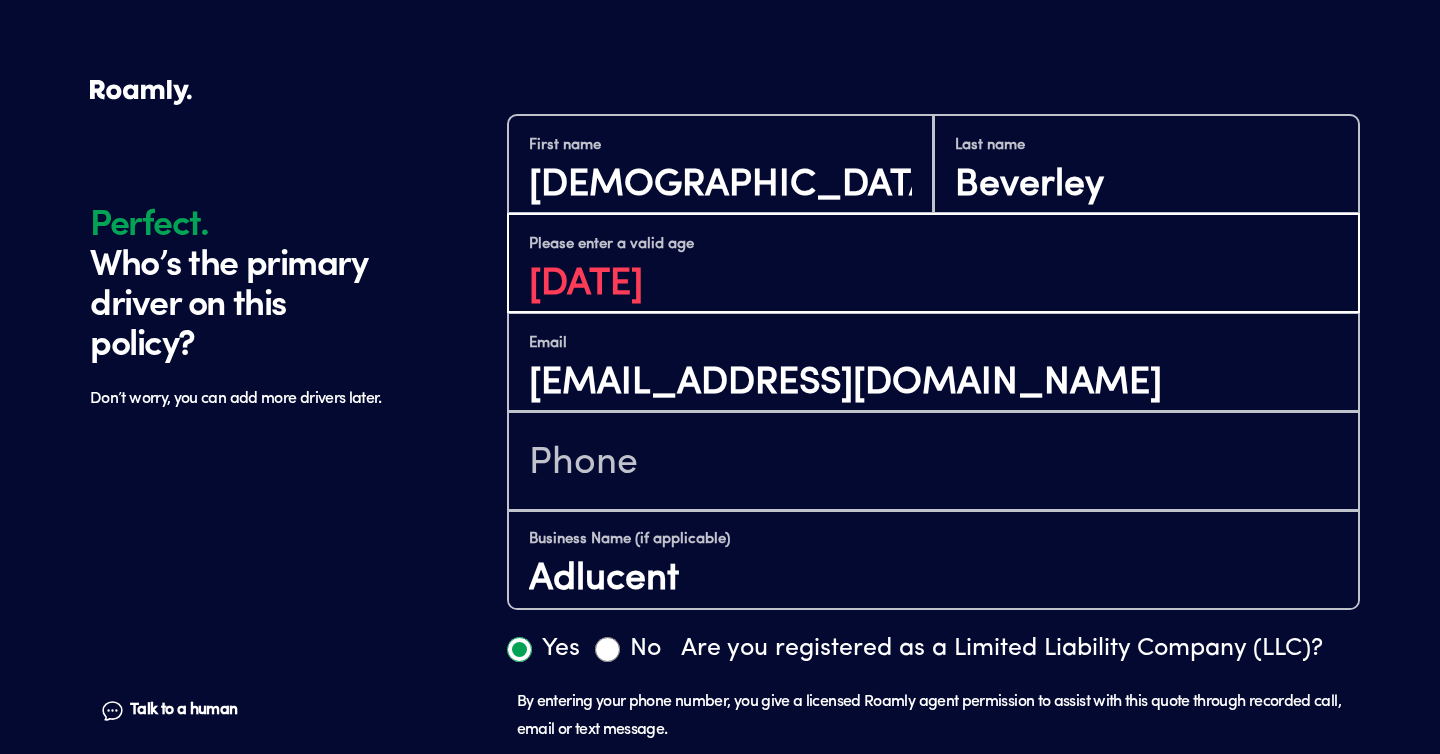 click on "[DATE]" at bounding box center [933, 285] 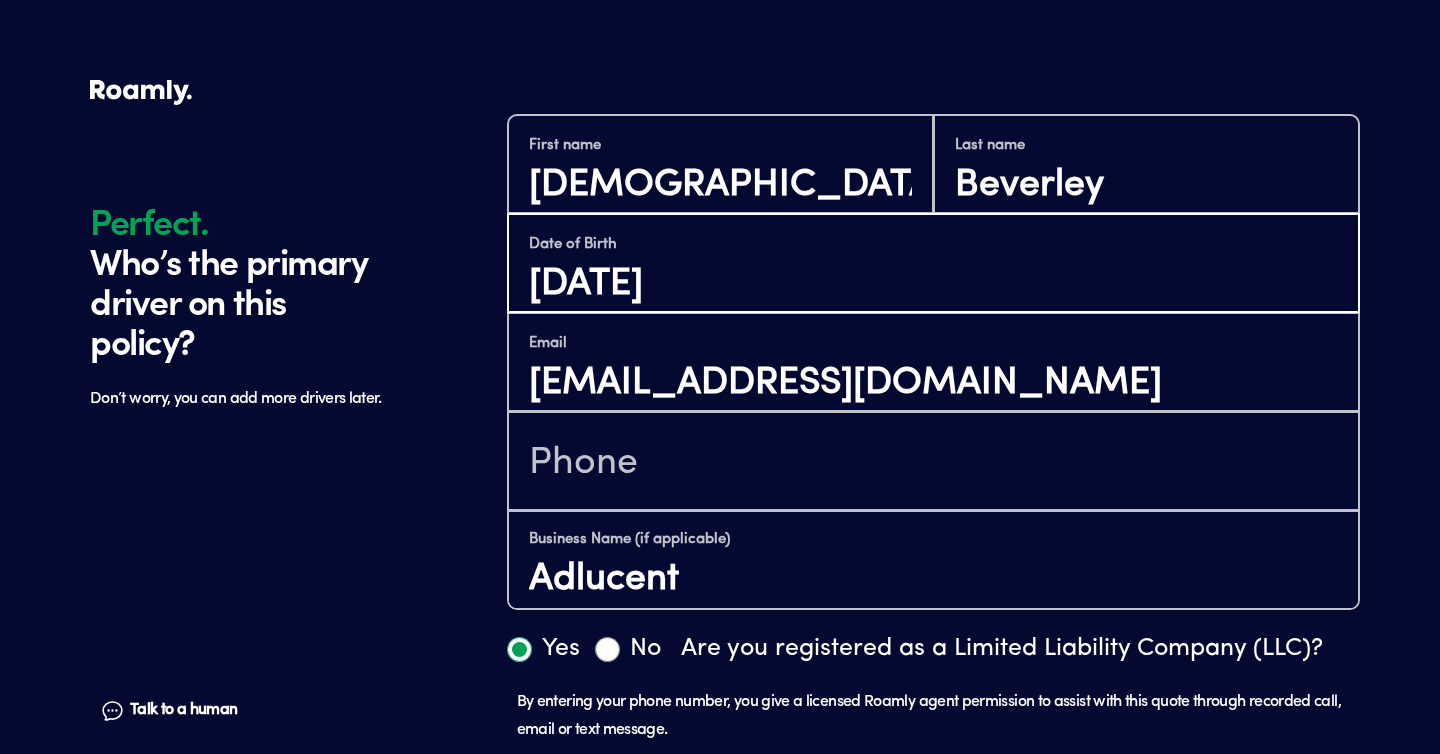 scroll, scrollTop: 975, scrollLeft: 0, axis: vertical 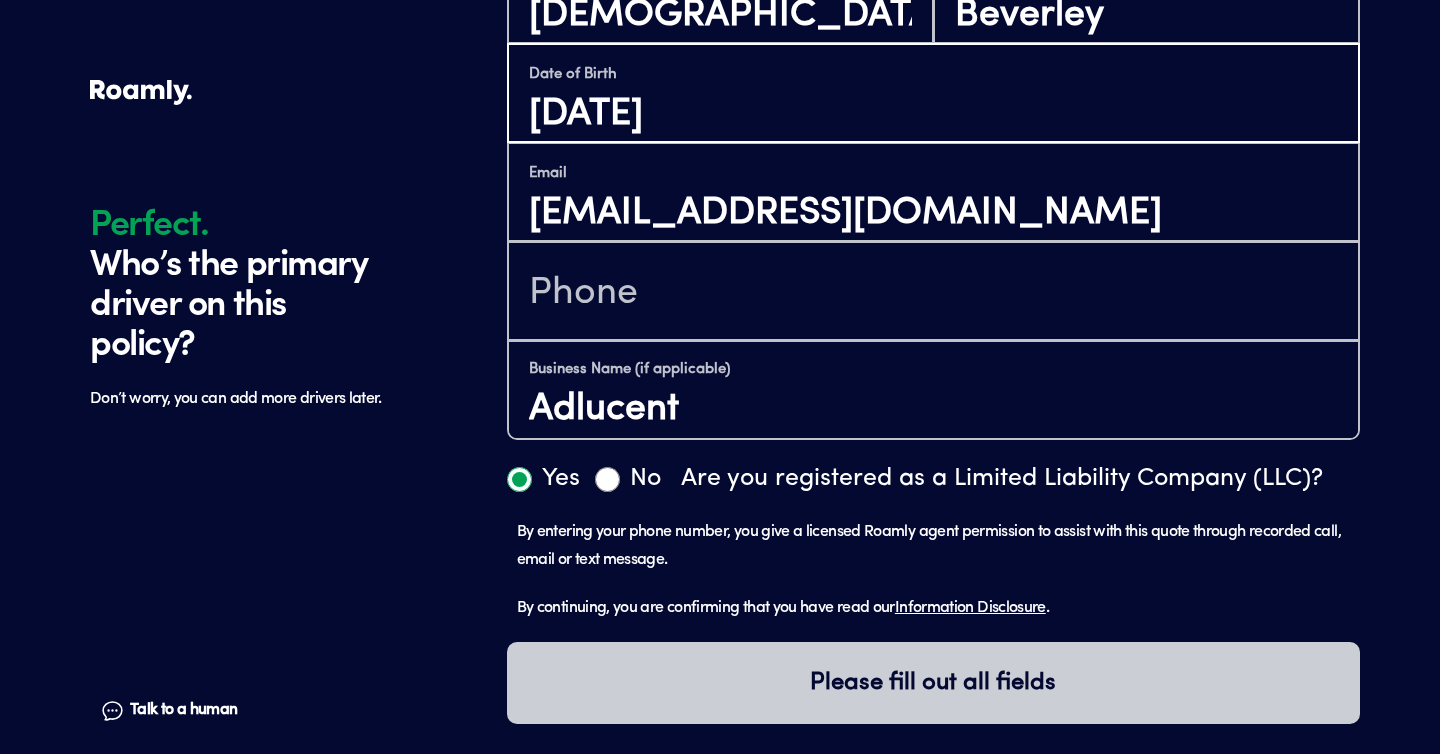 type on "[DATE]" 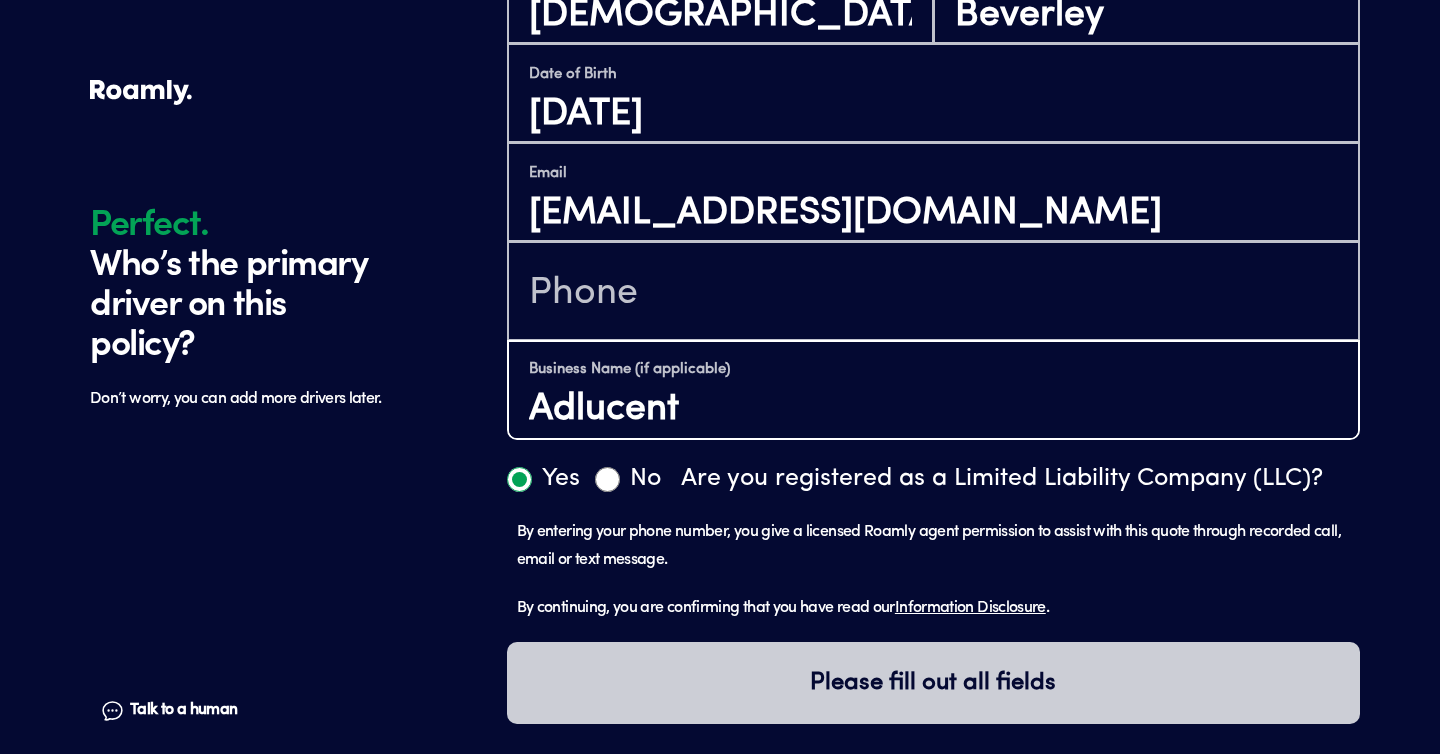 click on "Adlucent" at bounding box center (933, 410) 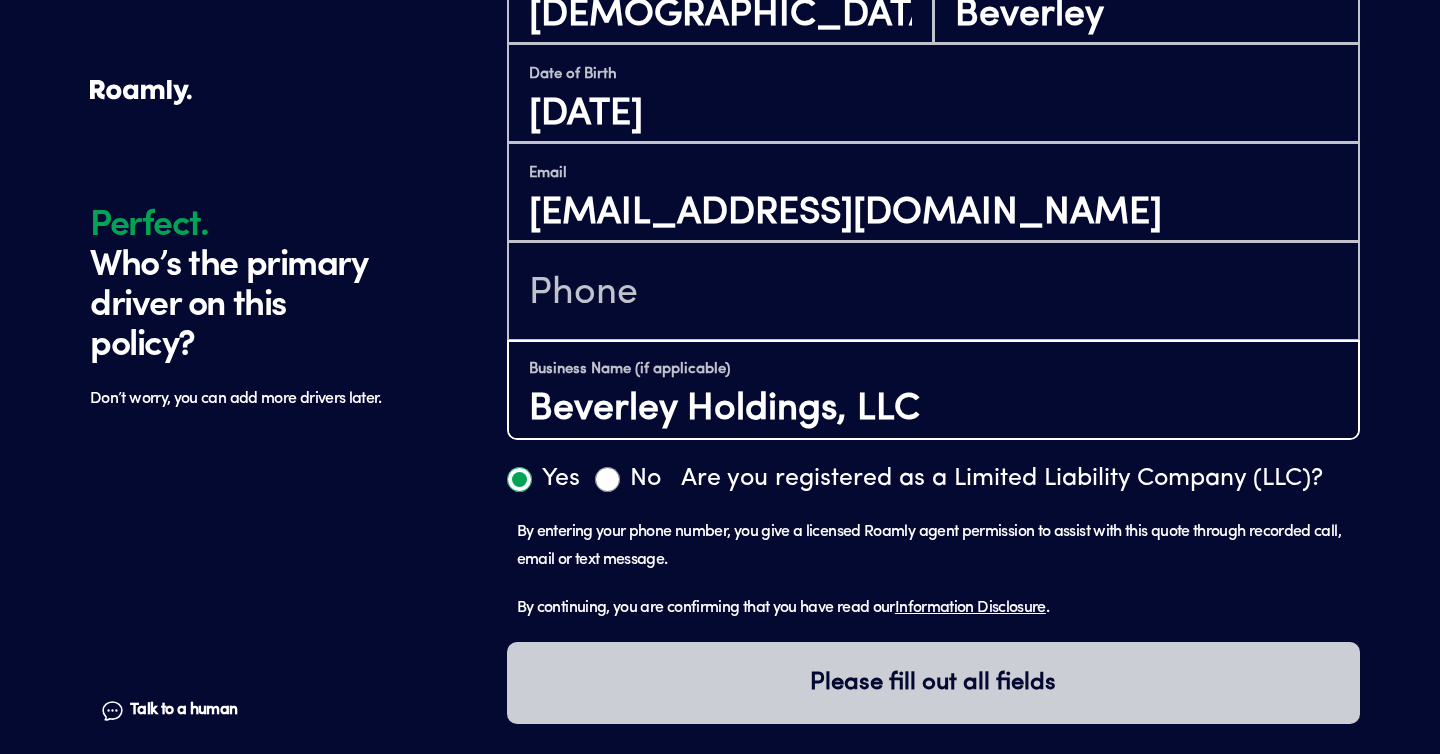 type on "Beverley Holdings, LLC" 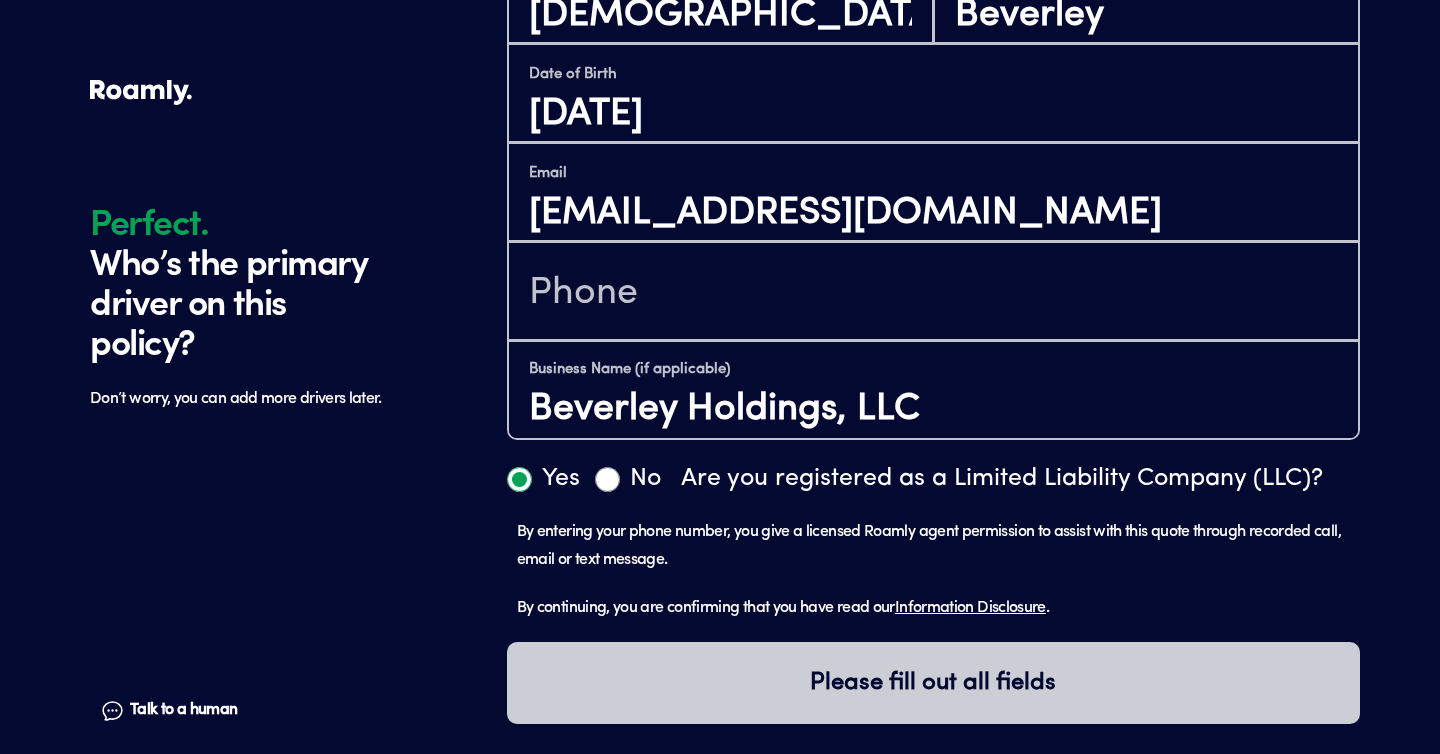 click at bounding box center [933, 291] 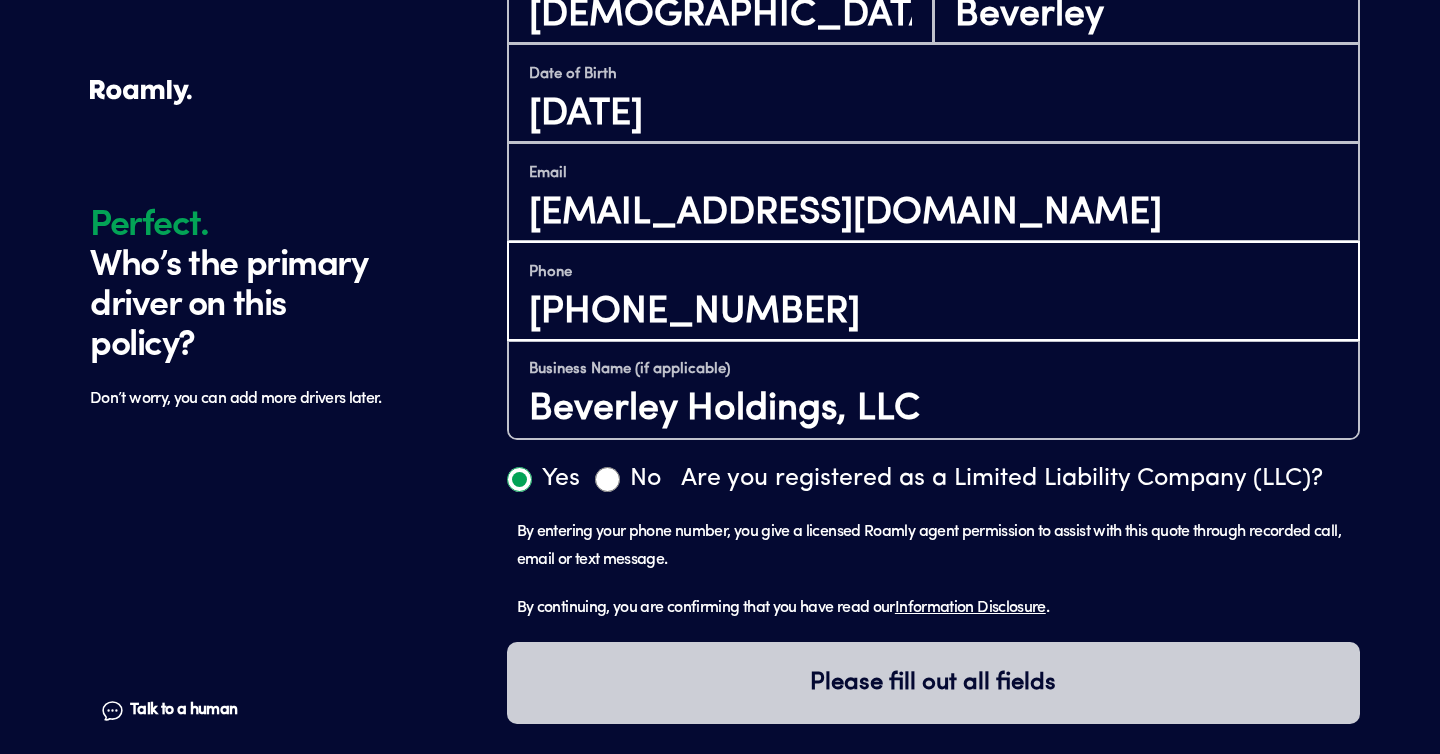 type on "[PHONE_NUMBER]" 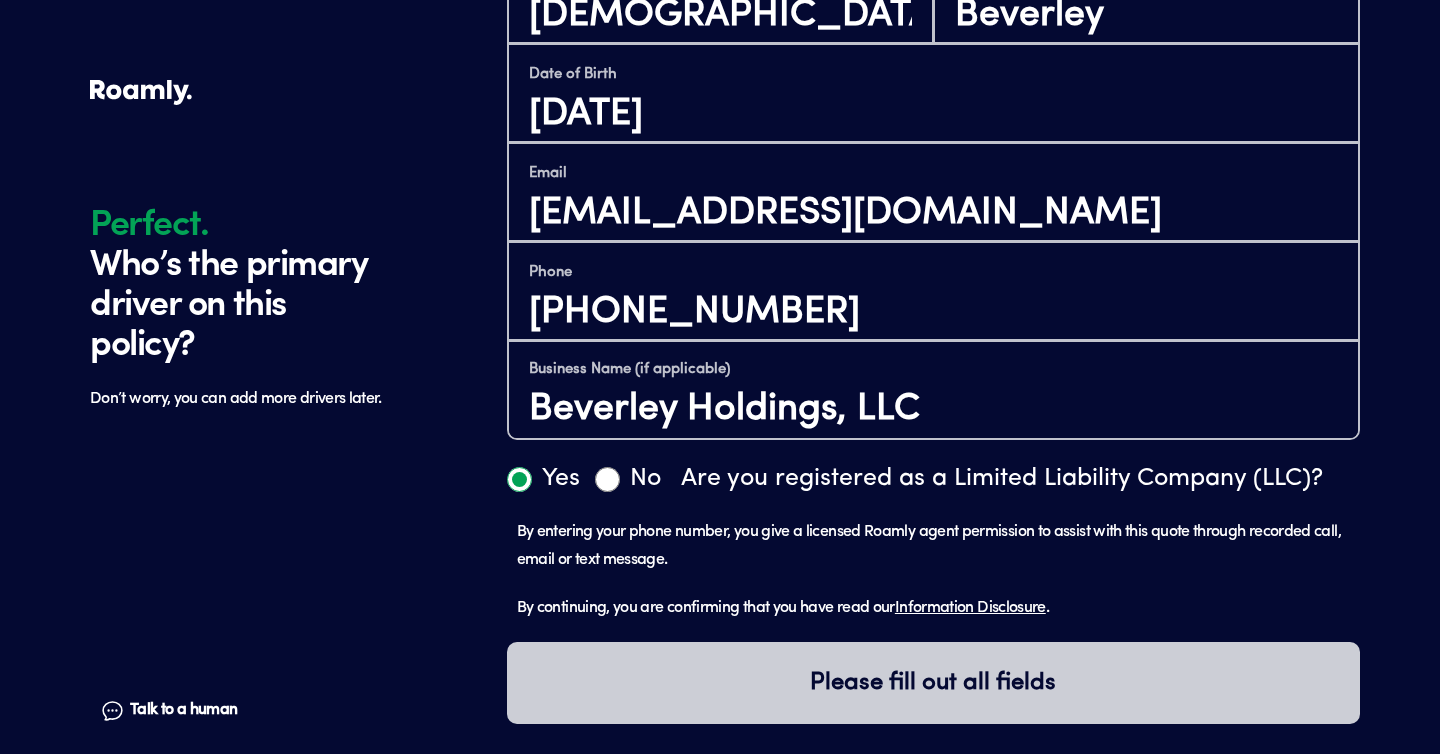click on "First name [PERSON_NAME] Last name [PERSON_NAME] Date of Birth [DEMOGRAPHIC_DATA] Email [EMAIL_ADDRESS][DOMAIN_NAME] Phone [PHONE_NUMBER] Business Name (if applicable) Beverley Holdings, LLC Yes No Are you registered as a Limited Liability Company (LLC)? By entering your phone number, you give a licensed Roamly agent permission to assist with this quote through recorded call, email or text message. By continuing, you are confirming that you have read our  Information Disclosure ." at bounding box center (933, 283) 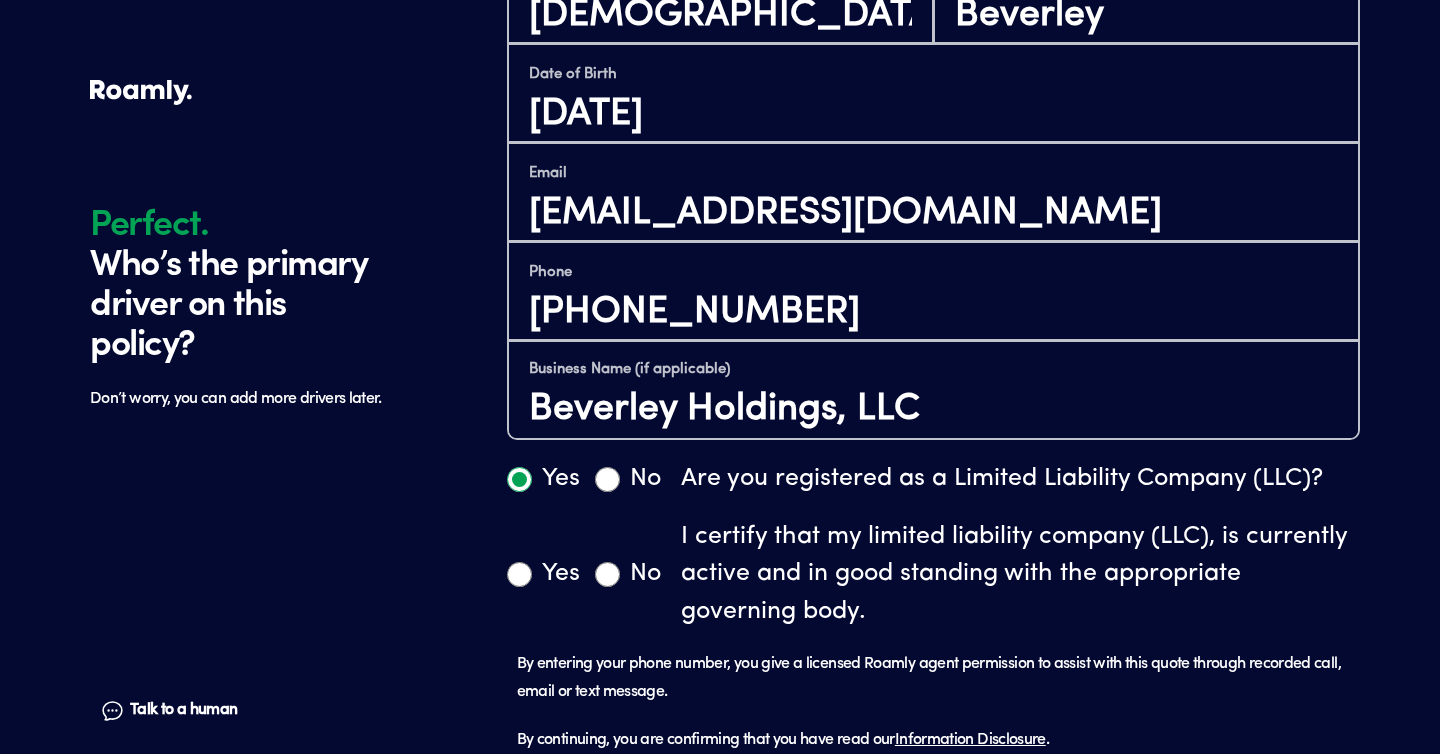scroll, scrollTop: 991, scrollLeft: 0, axis: vertical 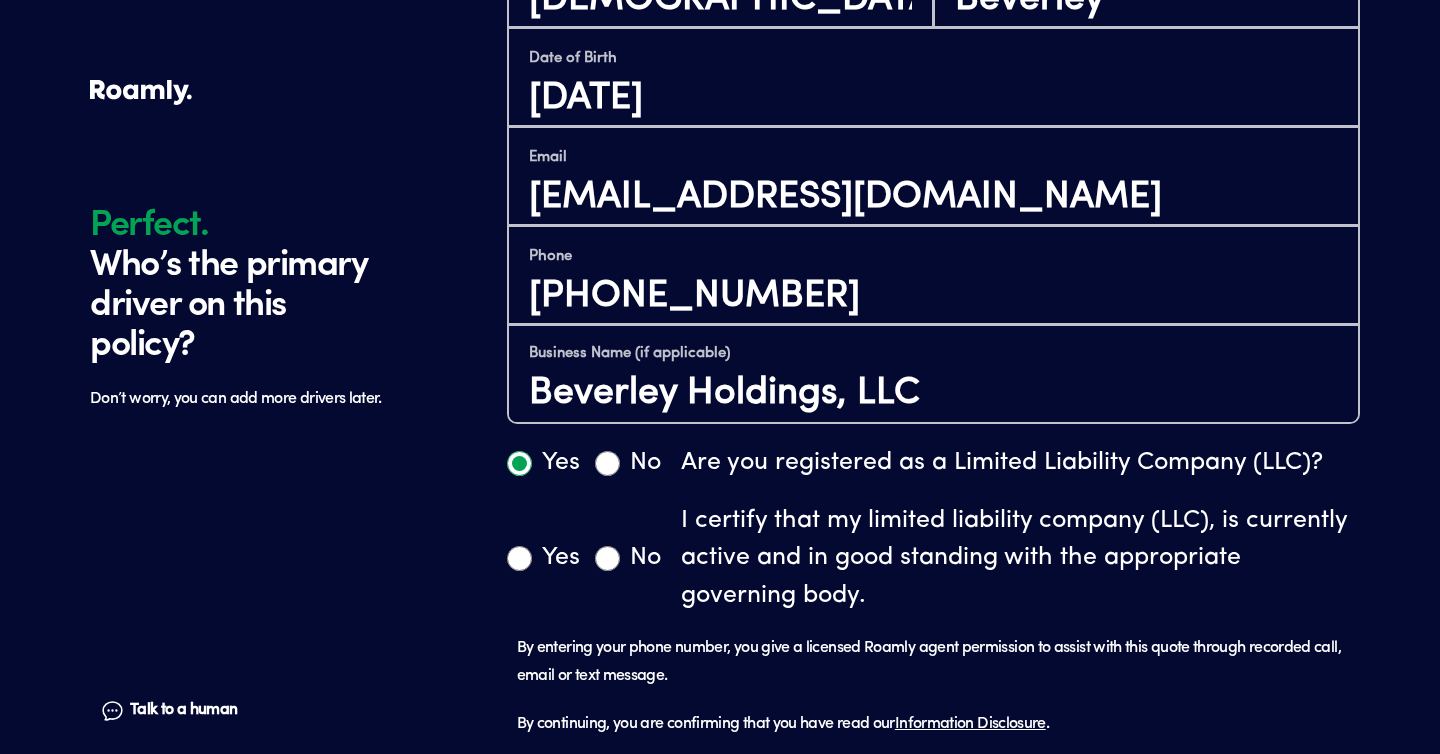 click on "Perfect. Who’s the primary driver on this policy? Don’t worry, you can add more drivers later. Talk to a human Chat" at bounding box center (293, -61) 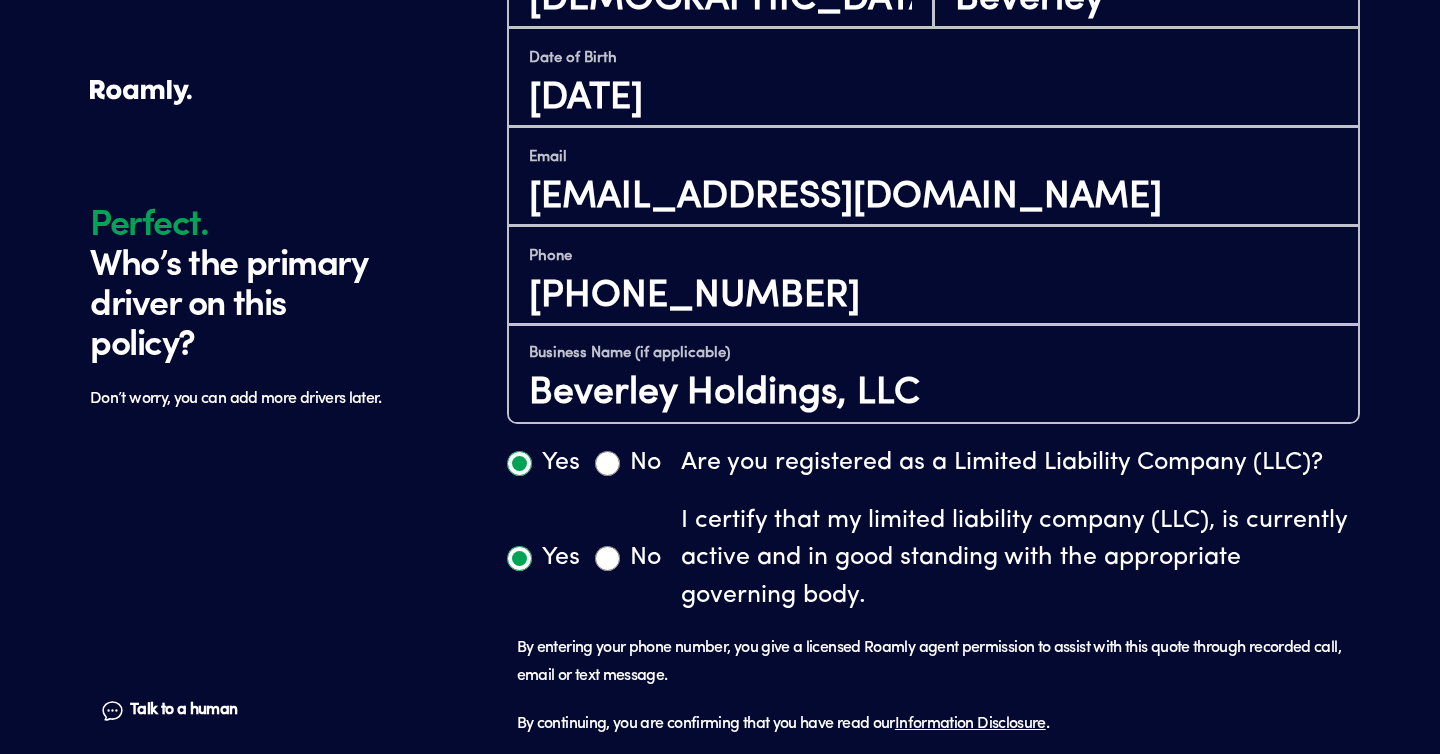 radio on "true" 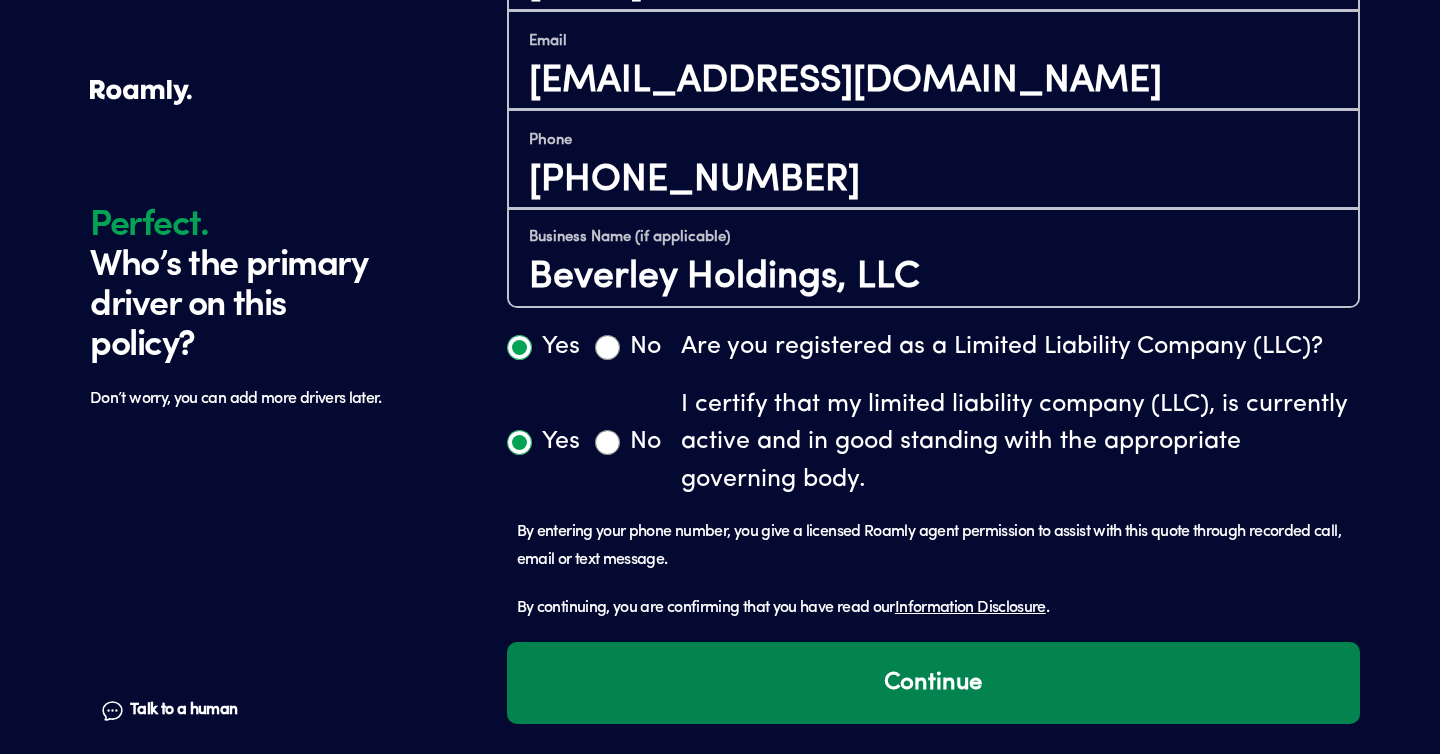 click on "Continue" at bounding box center [933, 683] 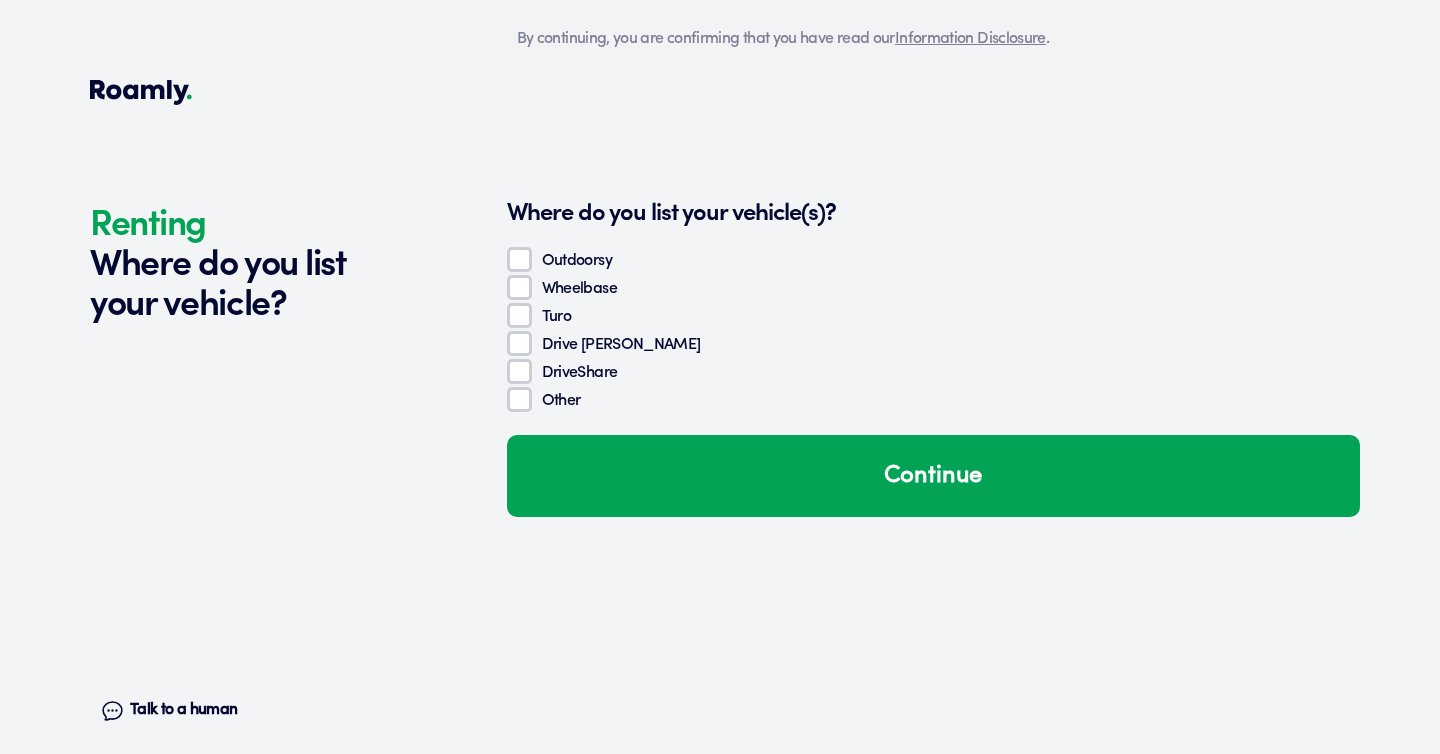 scroll, scrollTop: 1748, scrollLeft: 0, axis: vertical 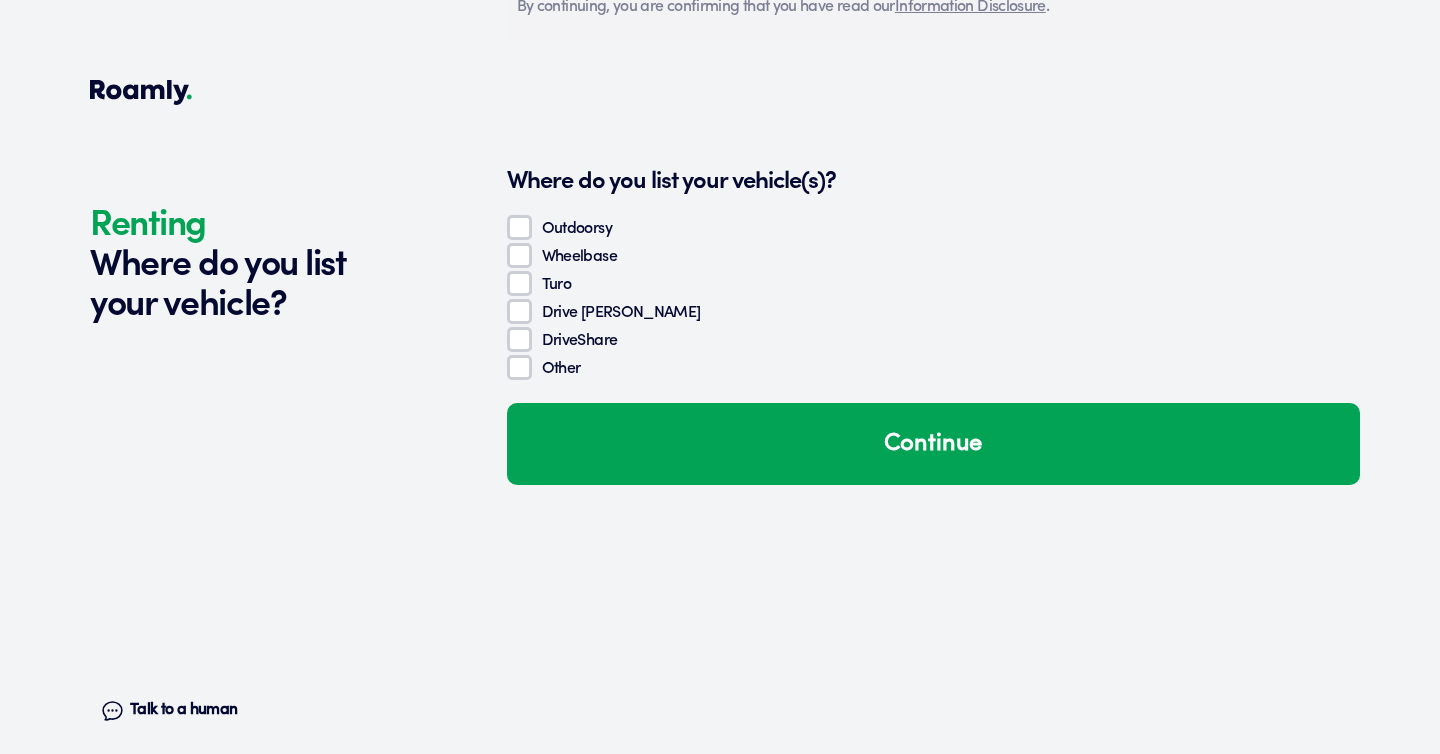 click on "Turo" at bounding box center [519, 283] 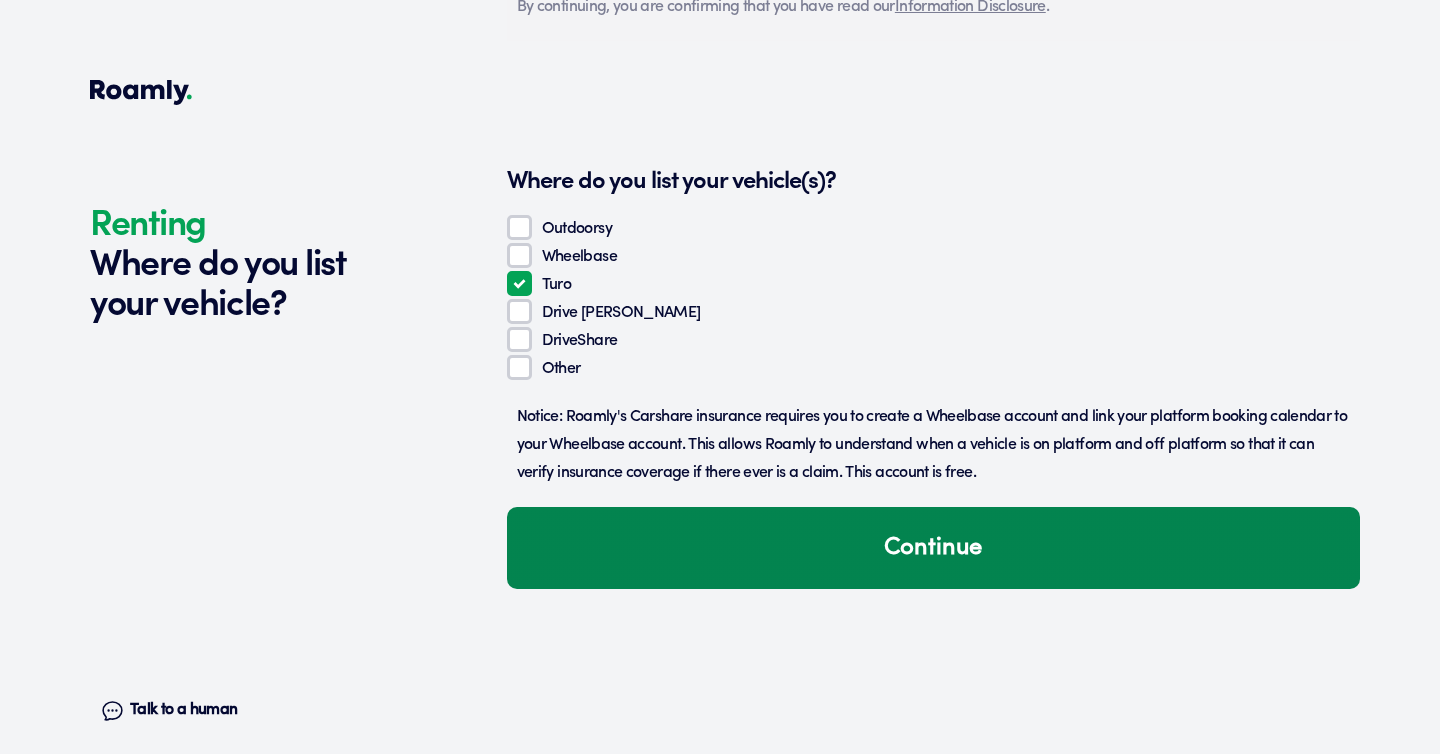 click on "Continue" at bounding box center [933, 548] 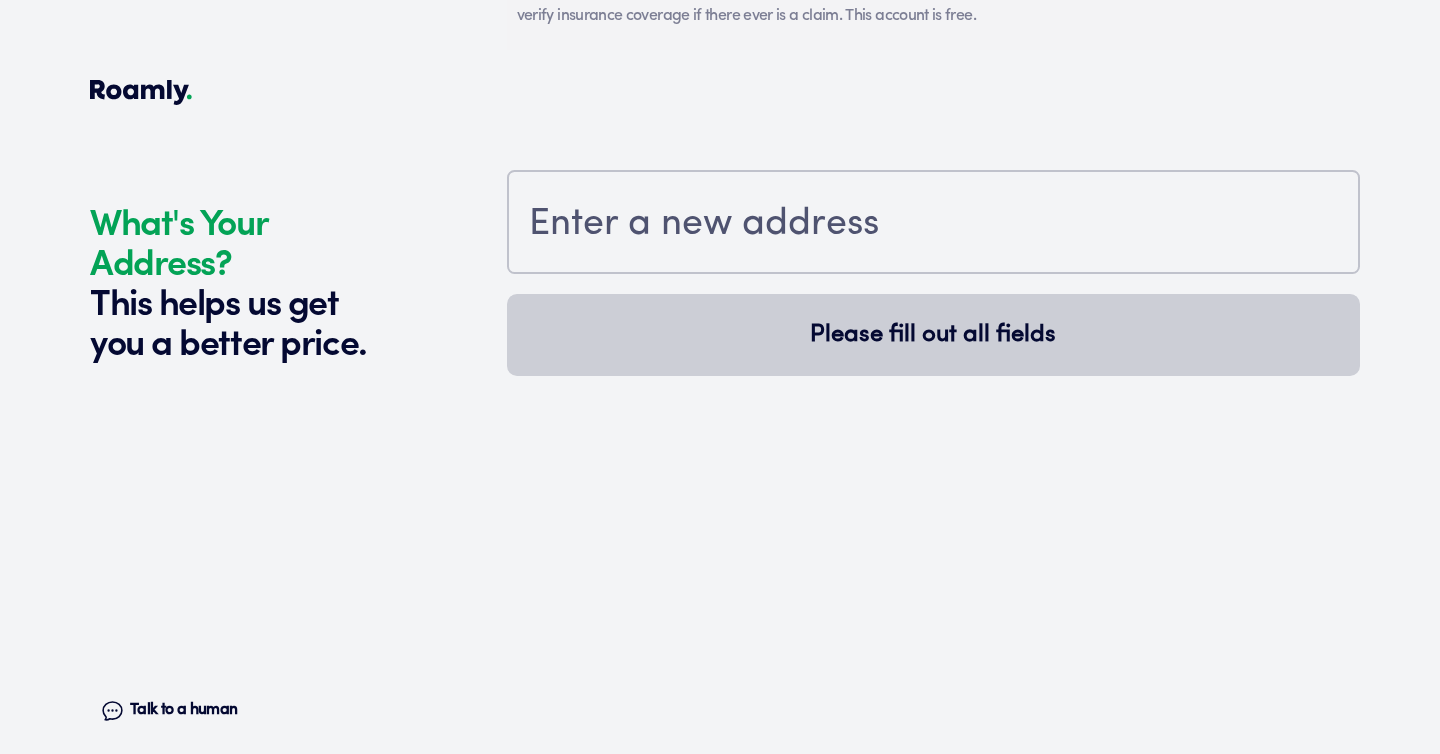 scroll, scrollTop: 2254, scrollLeft: 0, axis: vertical 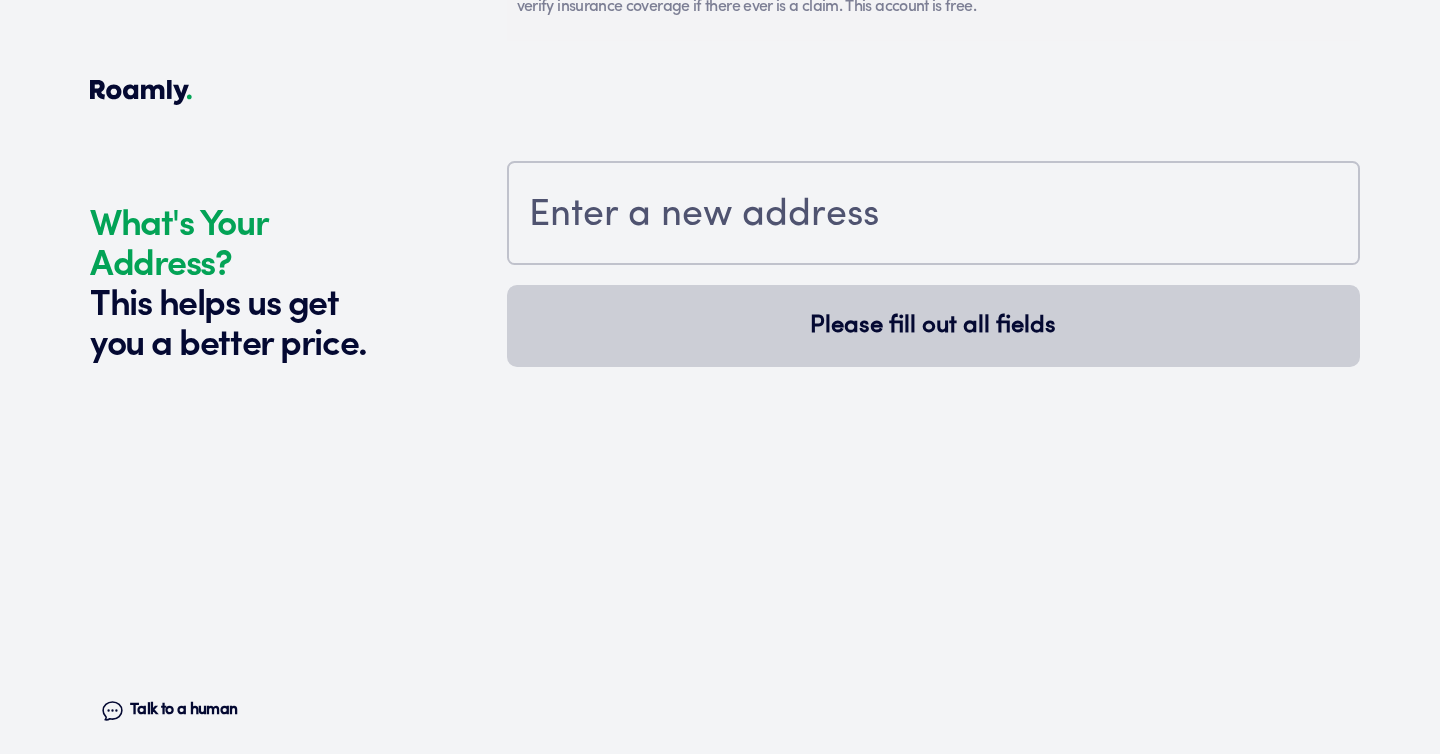 click at bounding box center [933, 213] 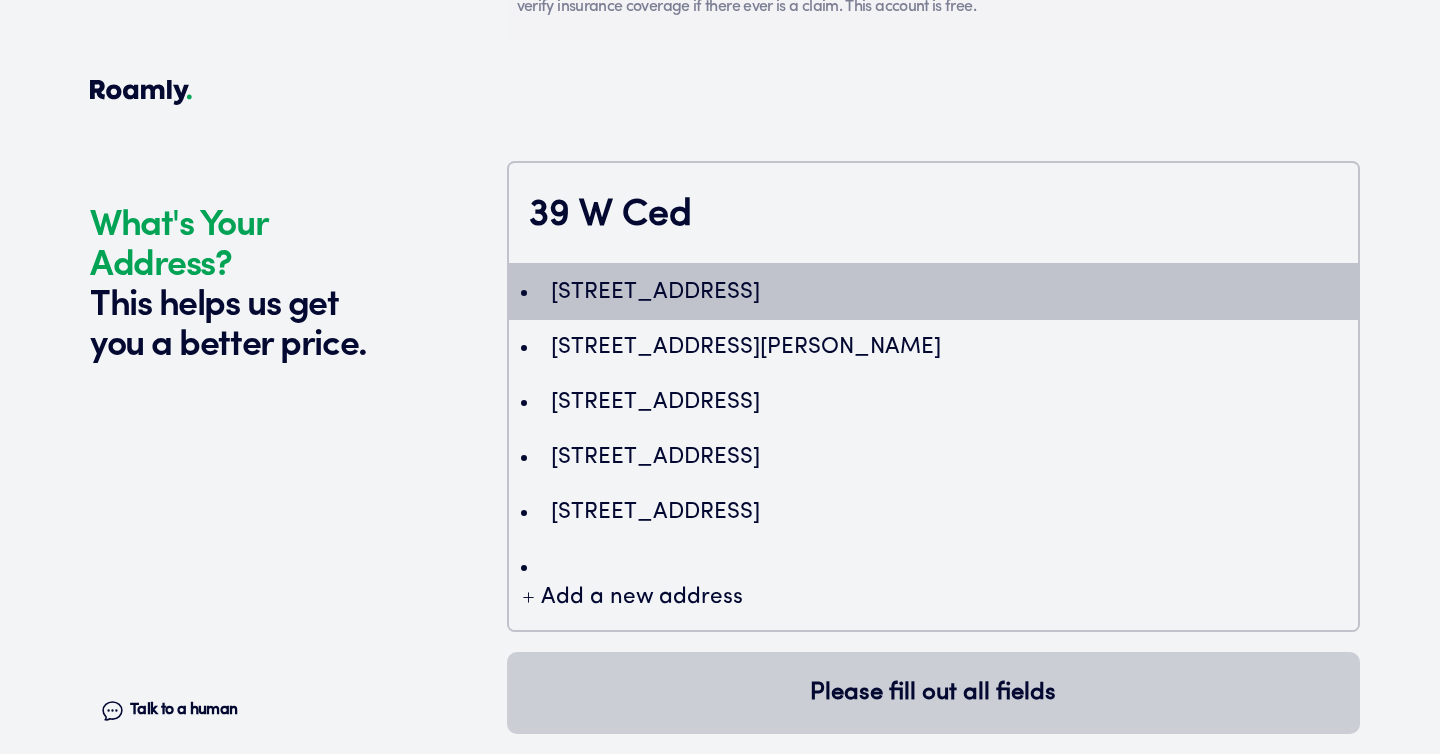 type on "ChIJF-aIfR5_bIcRm1mSGDjsiTs" 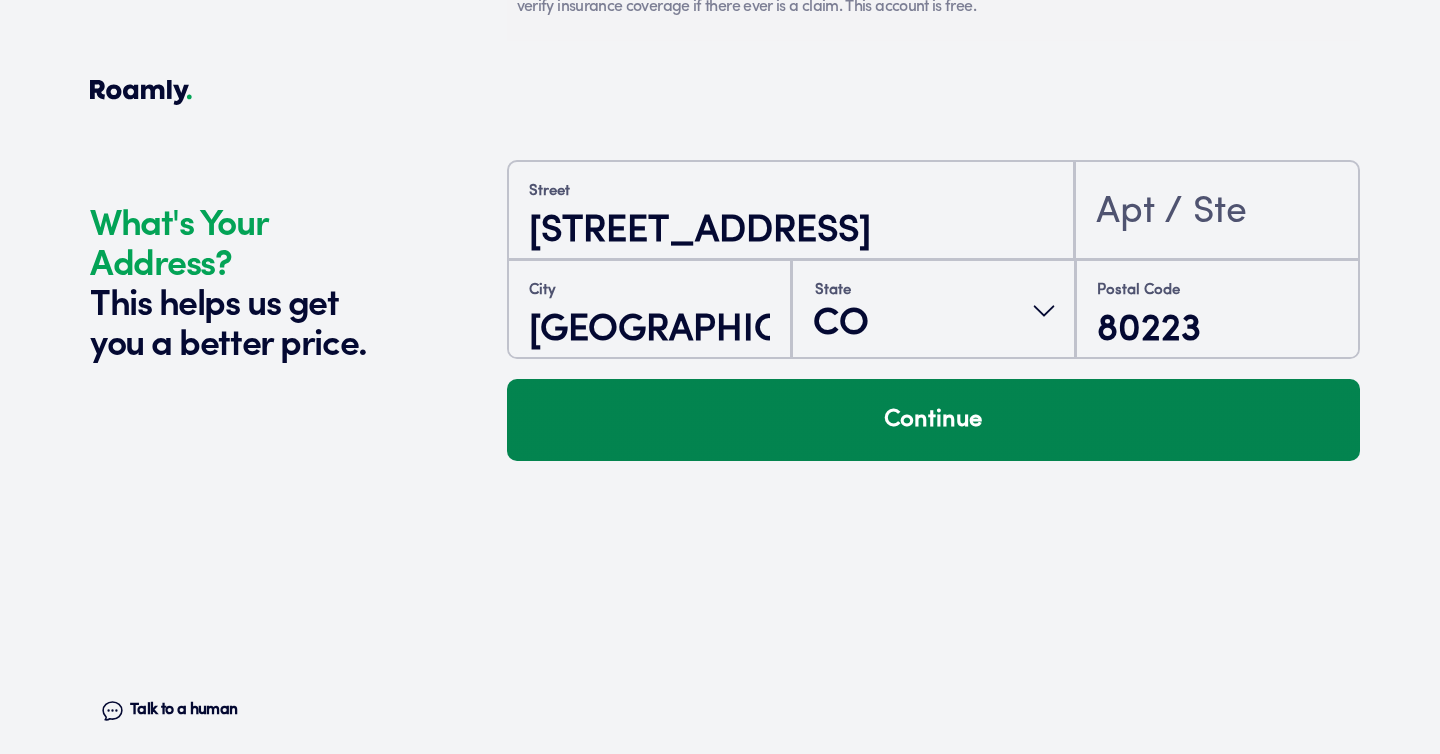 click on "Continue" at bounding box center [933, 420] 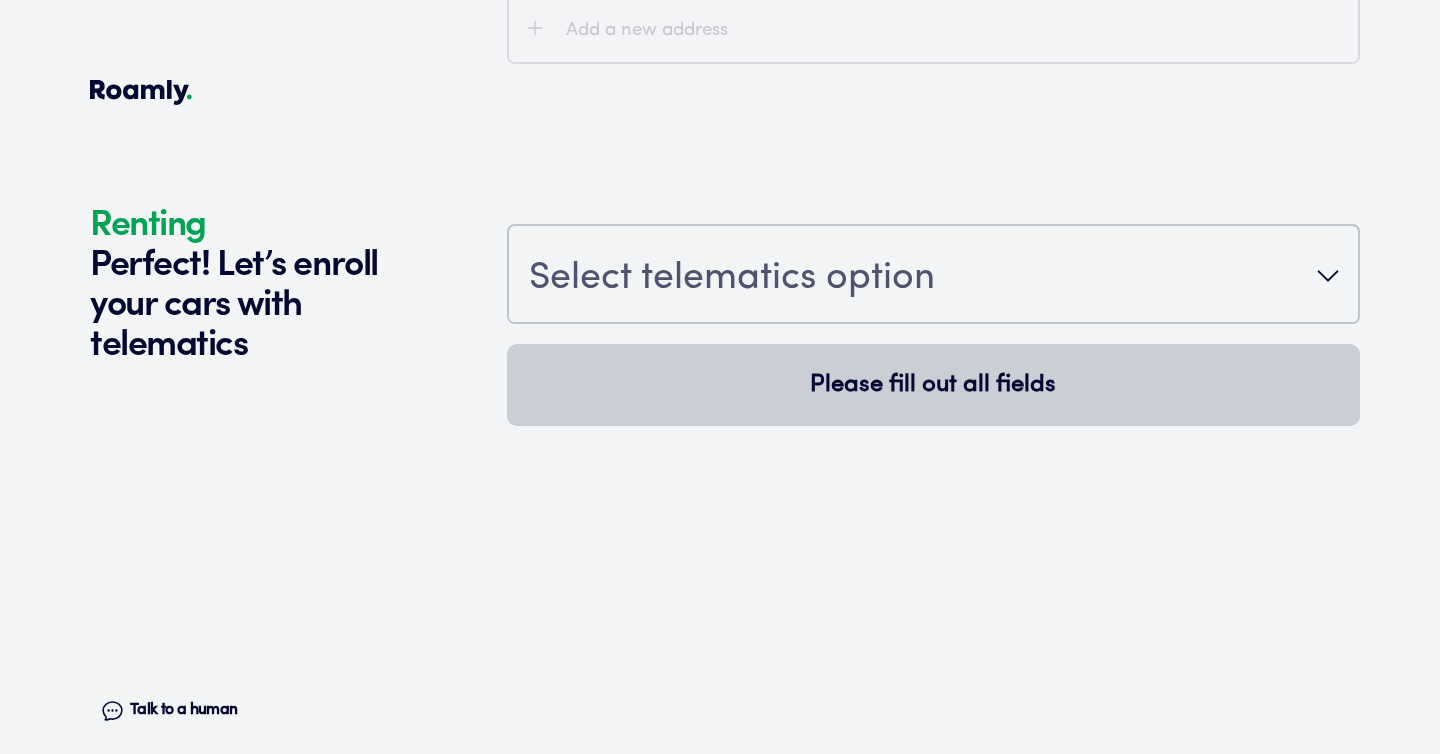 scroll, scrollTop: 2625, scrollLeft: 0, axis: vertical 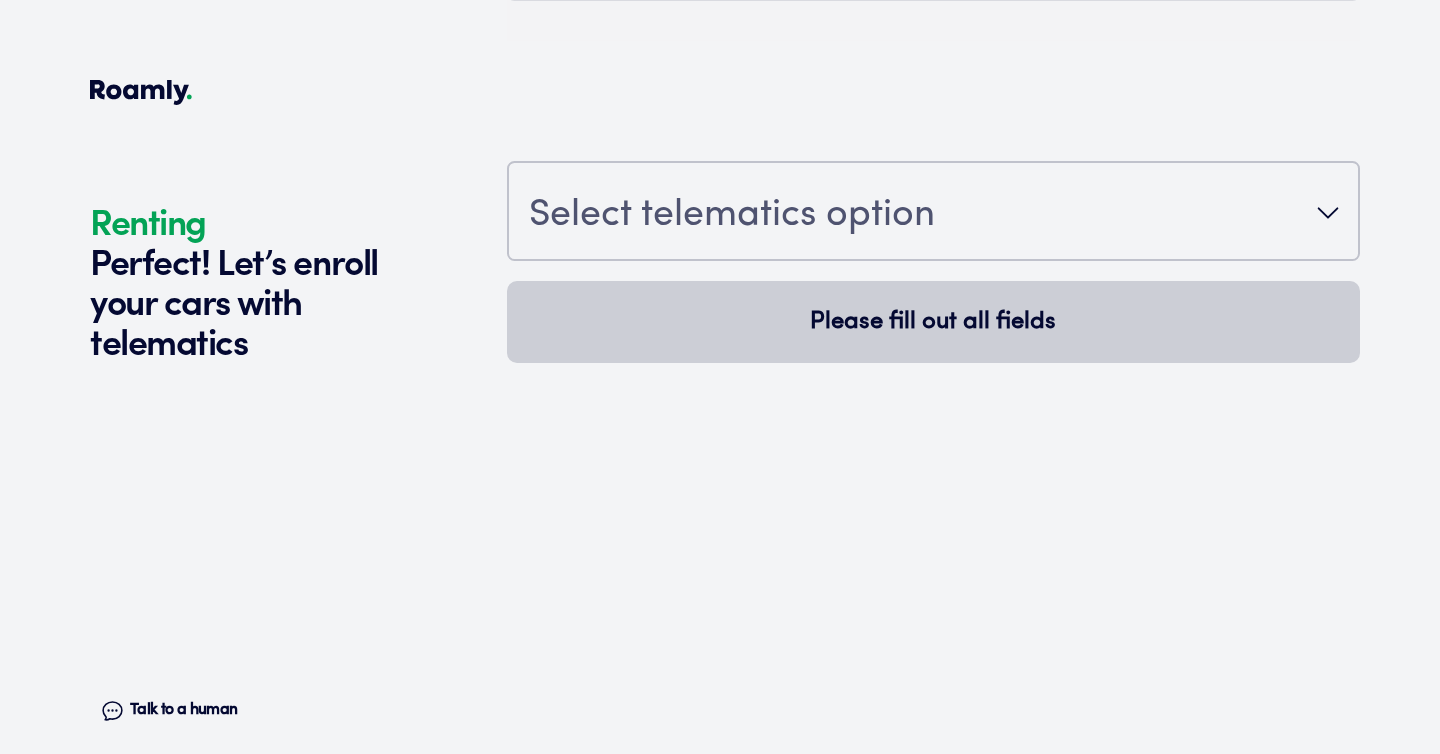 click on "Select telematics option" at bounding box center (732, 216) 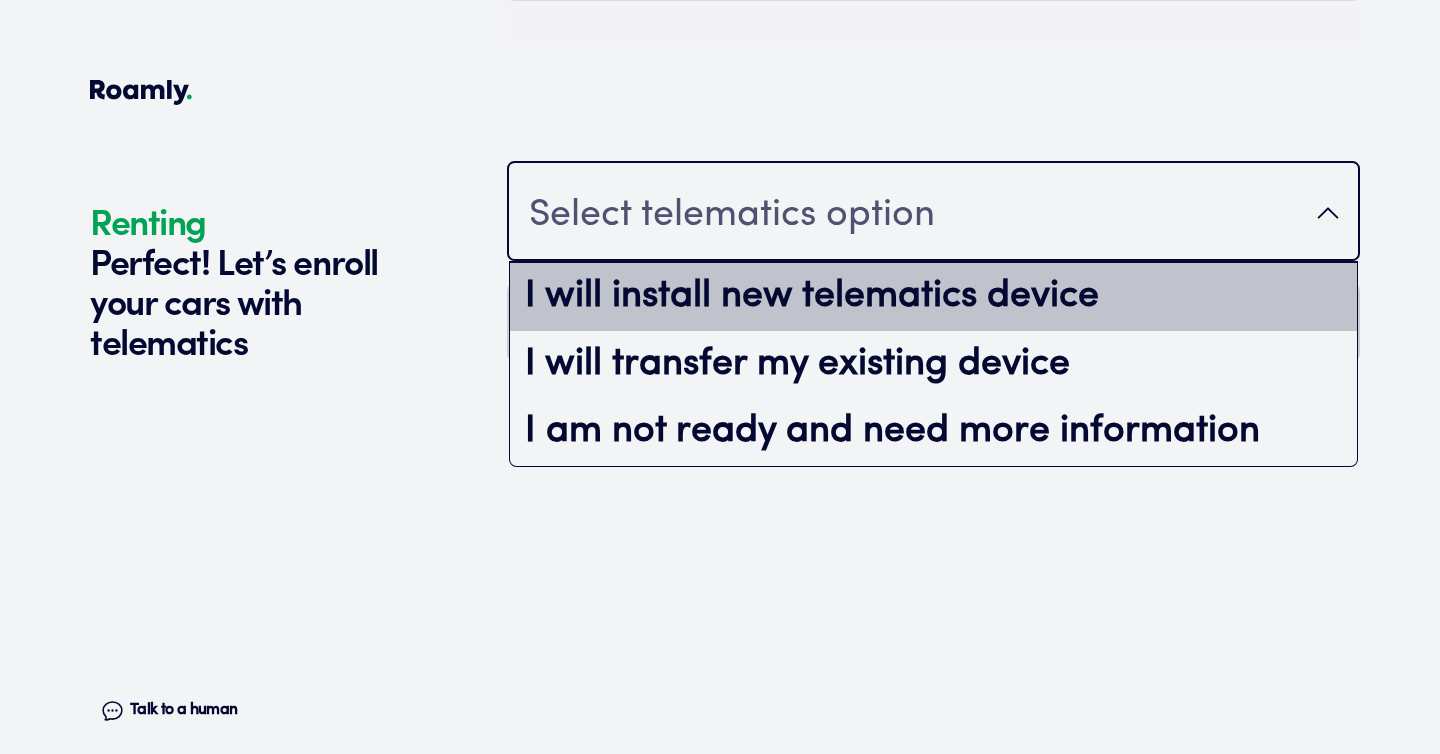 click on "I will install new telematics device" at bounding box center (933, 297) 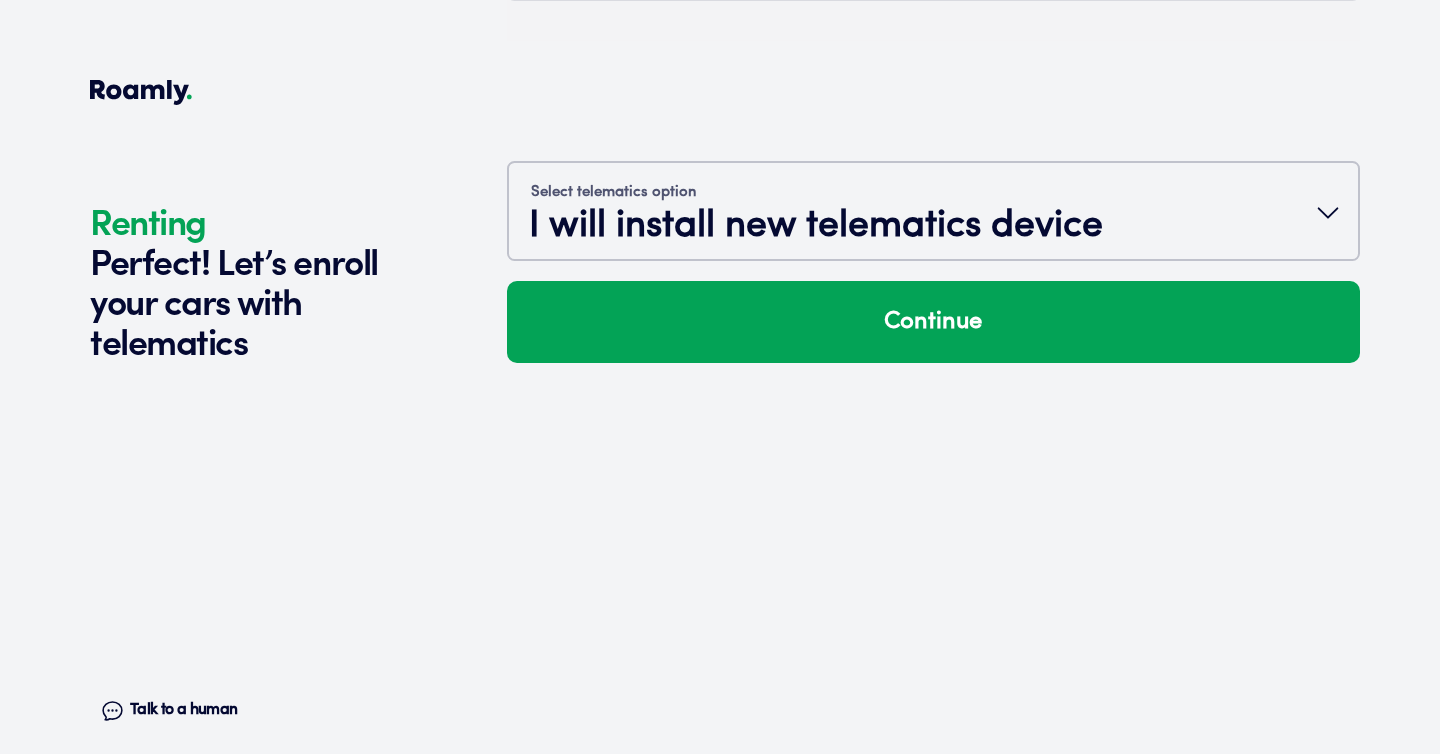 click on "Continue" at bounding box center [933, 322] 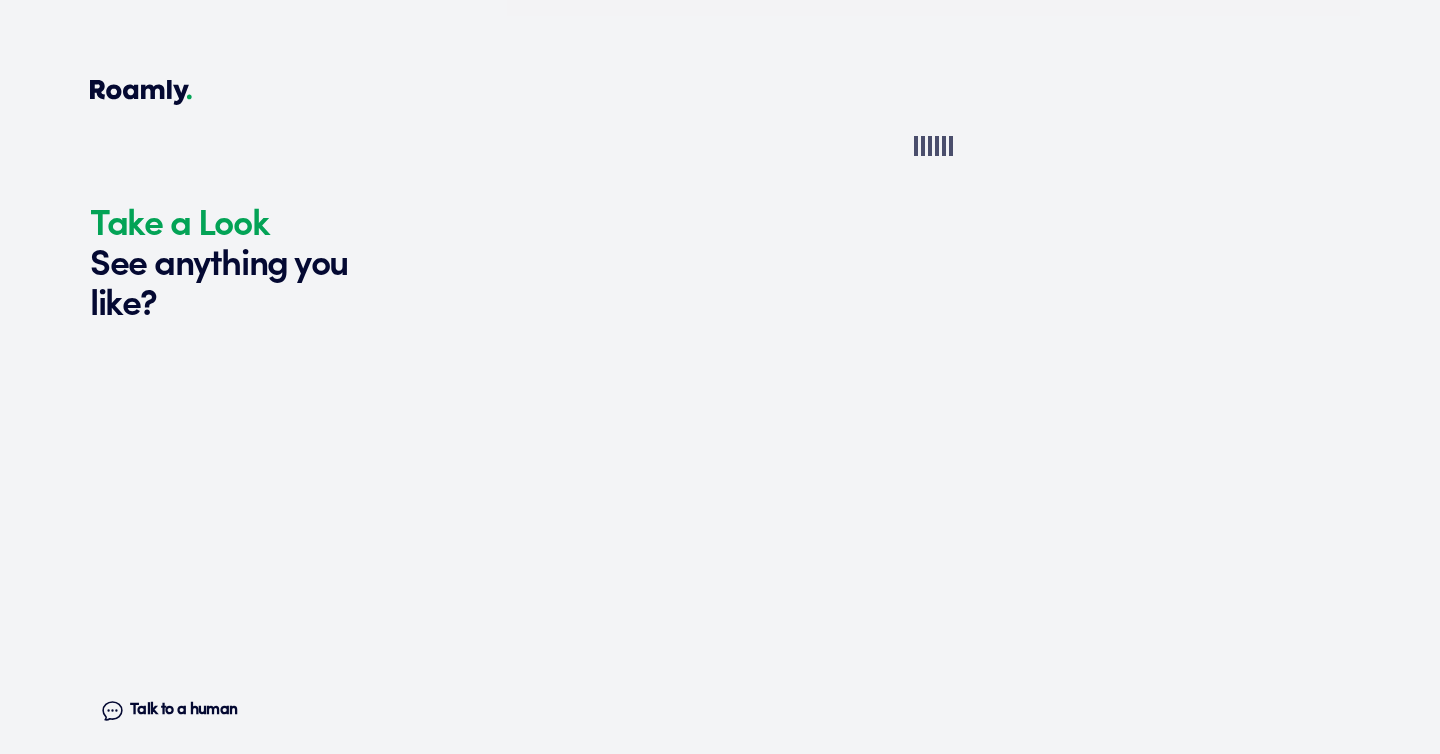 scroll, scrollTop: 2951, scrollLeft: 0, axis: vertical 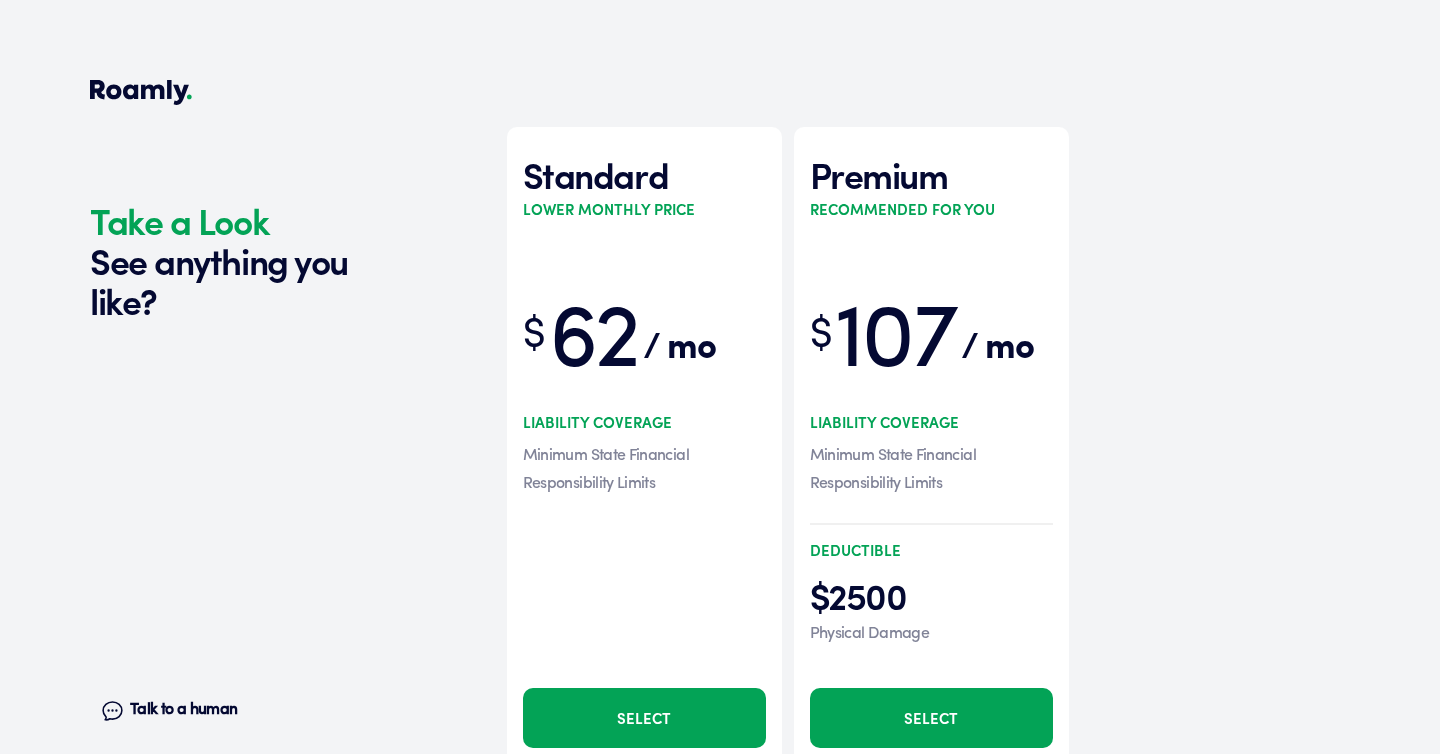 click on "Select" at bounding box center (931, 718) 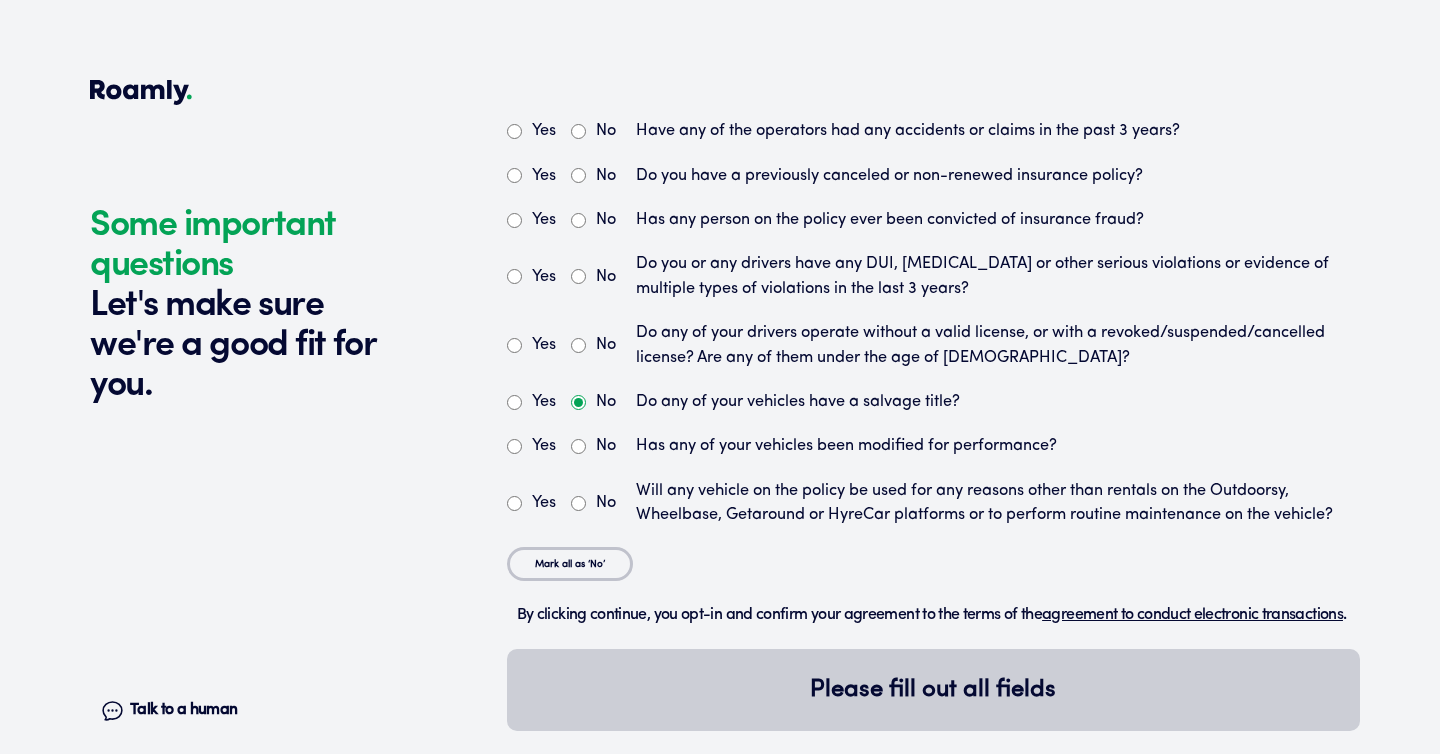 scroll, scrollTop: 3792, scrollLeft: 0, axis: vertical 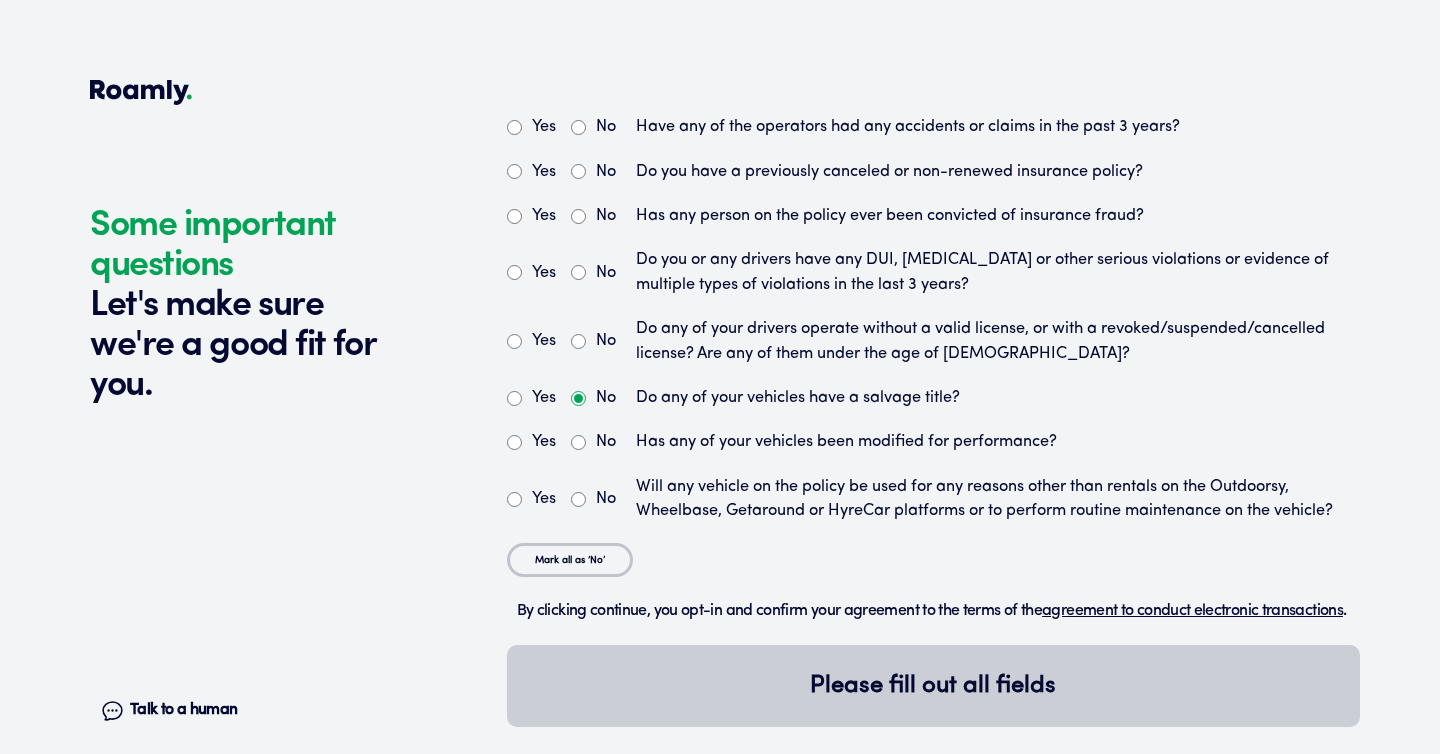 click on "No" at bounding box center (593, 127) 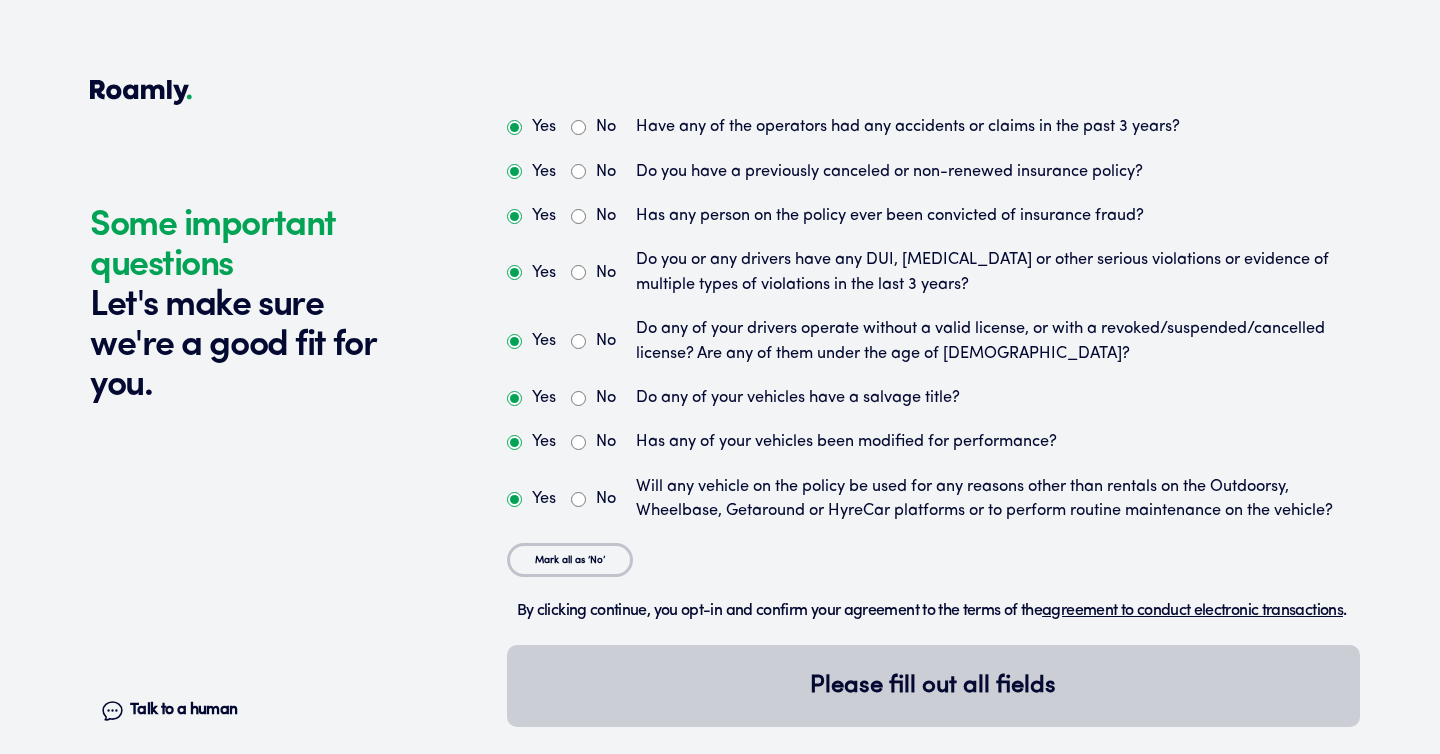 click on "No" at bounding box center (593, 172) 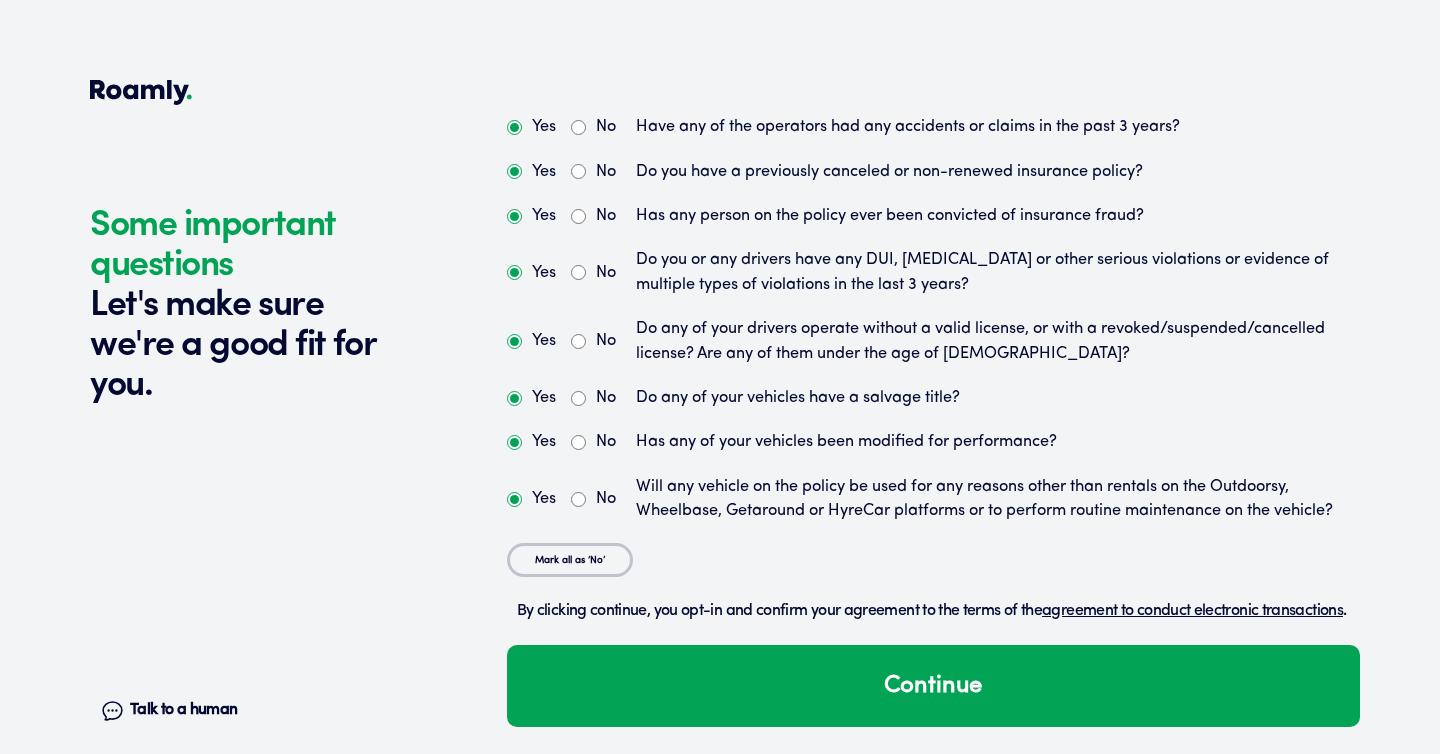 scroll, scrollTop: 3823, scrollLeft: 0, axis: vertical 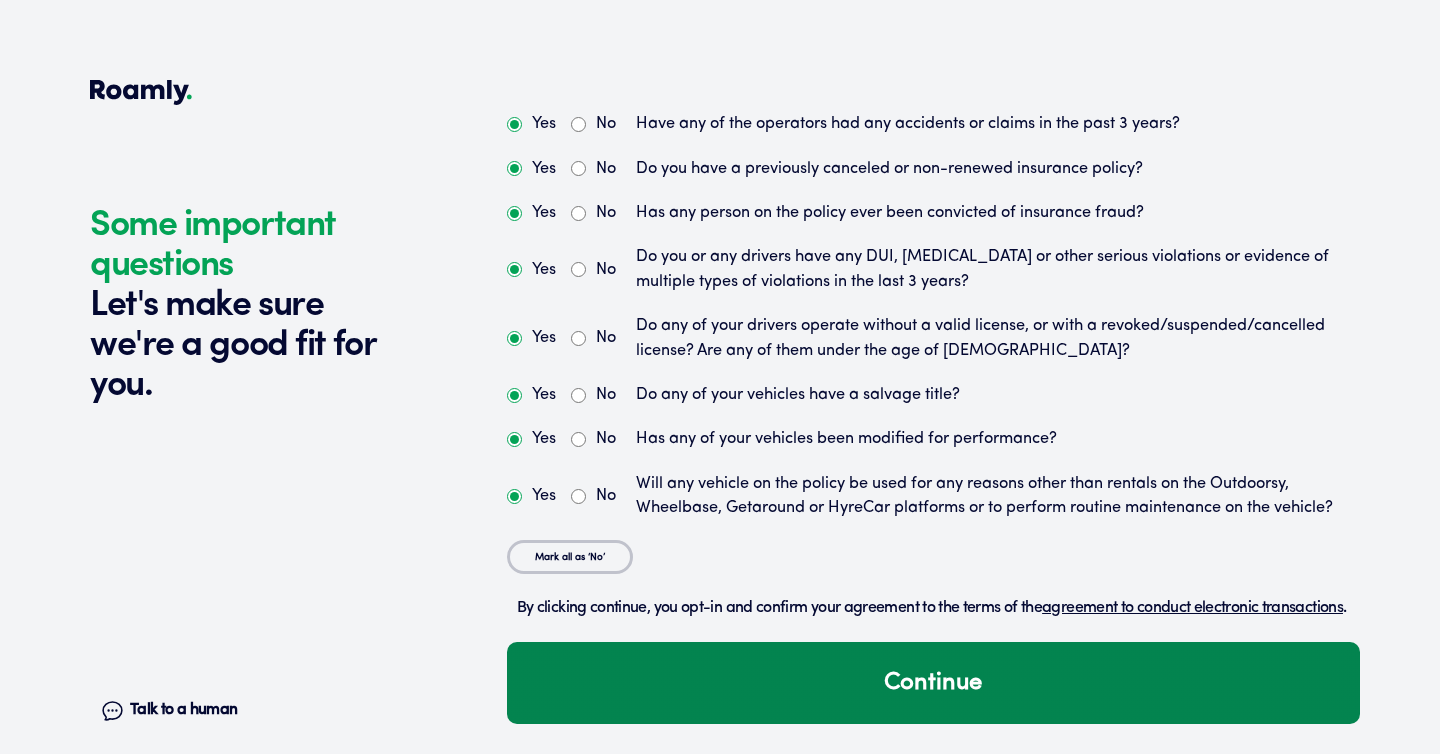 click on "Continue" at bounding box center [933, 683] 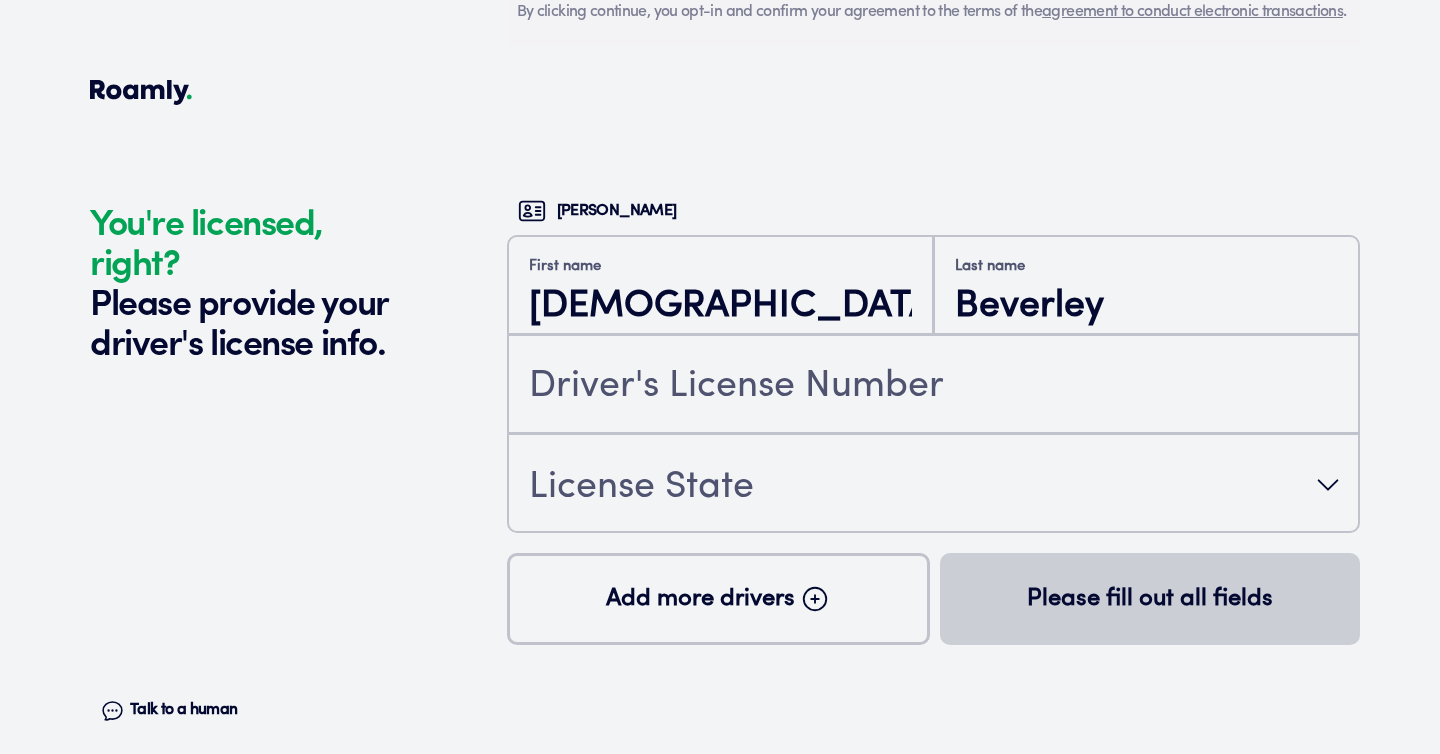 scroll, scrollTop: 4464, scrollLeft: 0, axis: vertical 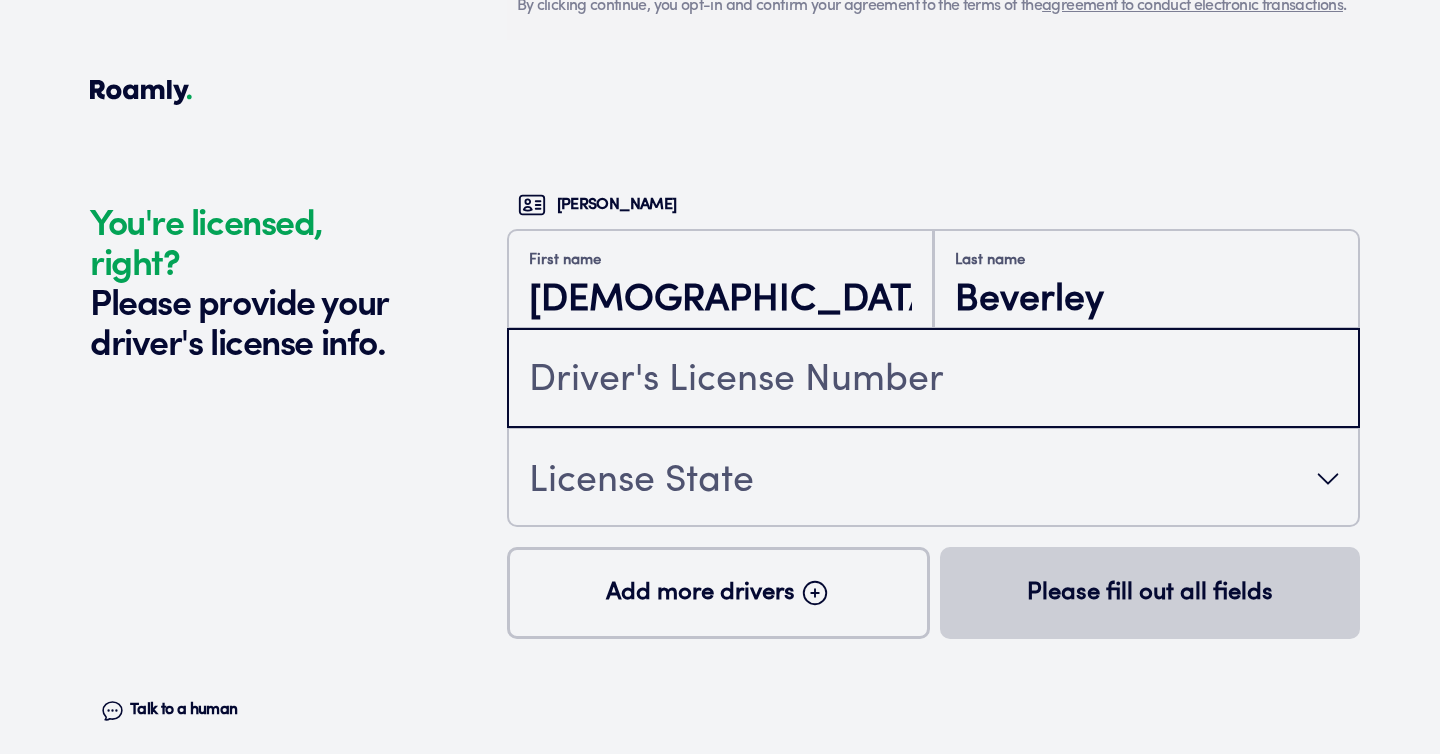 click at bounding box center (933, 380) 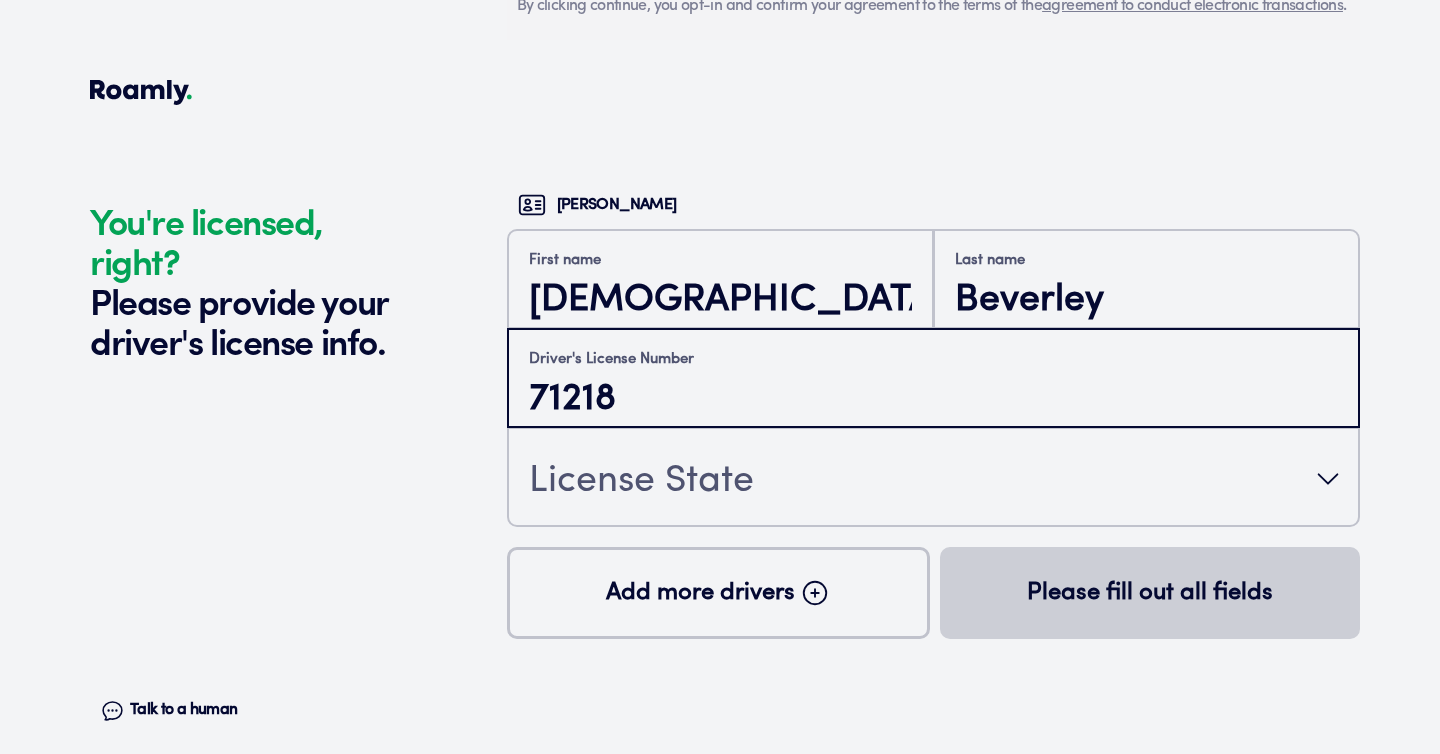 click on "71218" at bounding box center (933, 400) 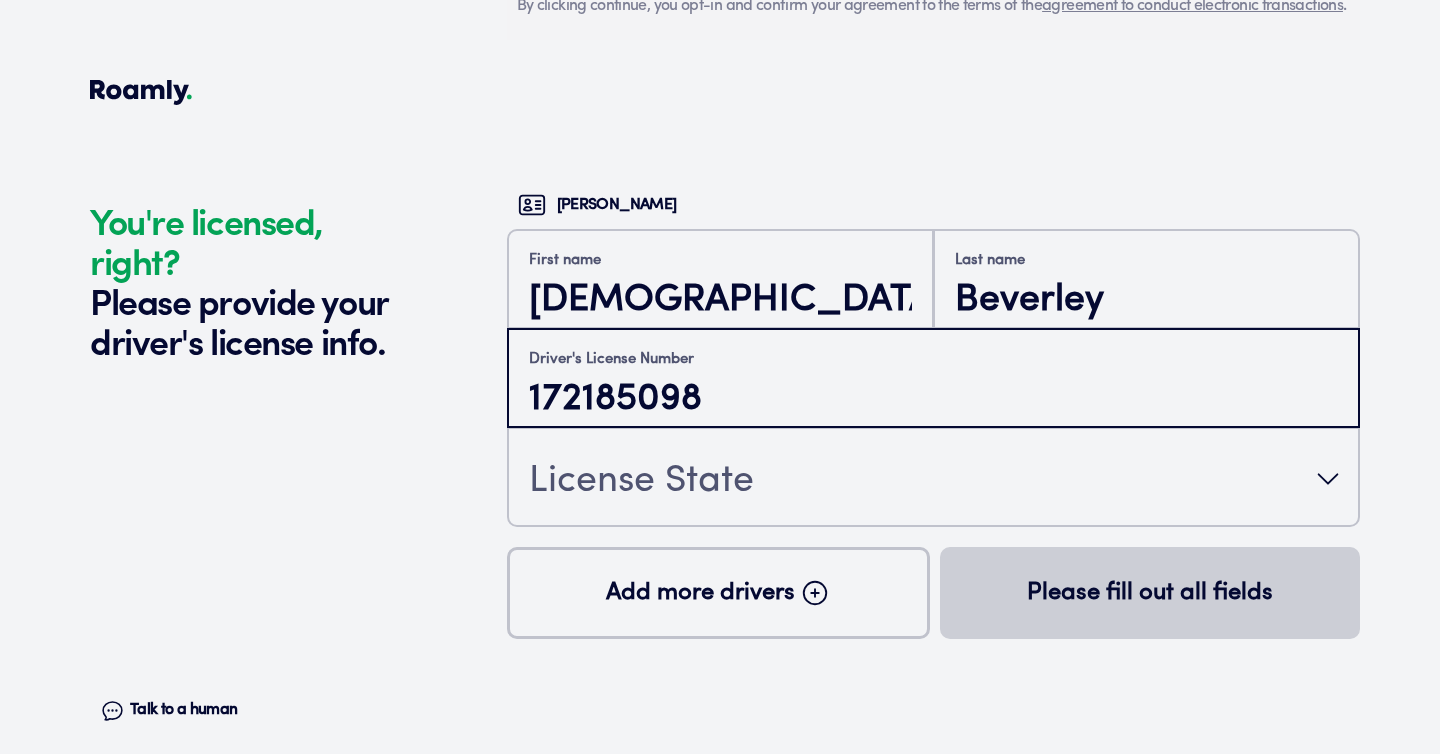 type on "172185098" 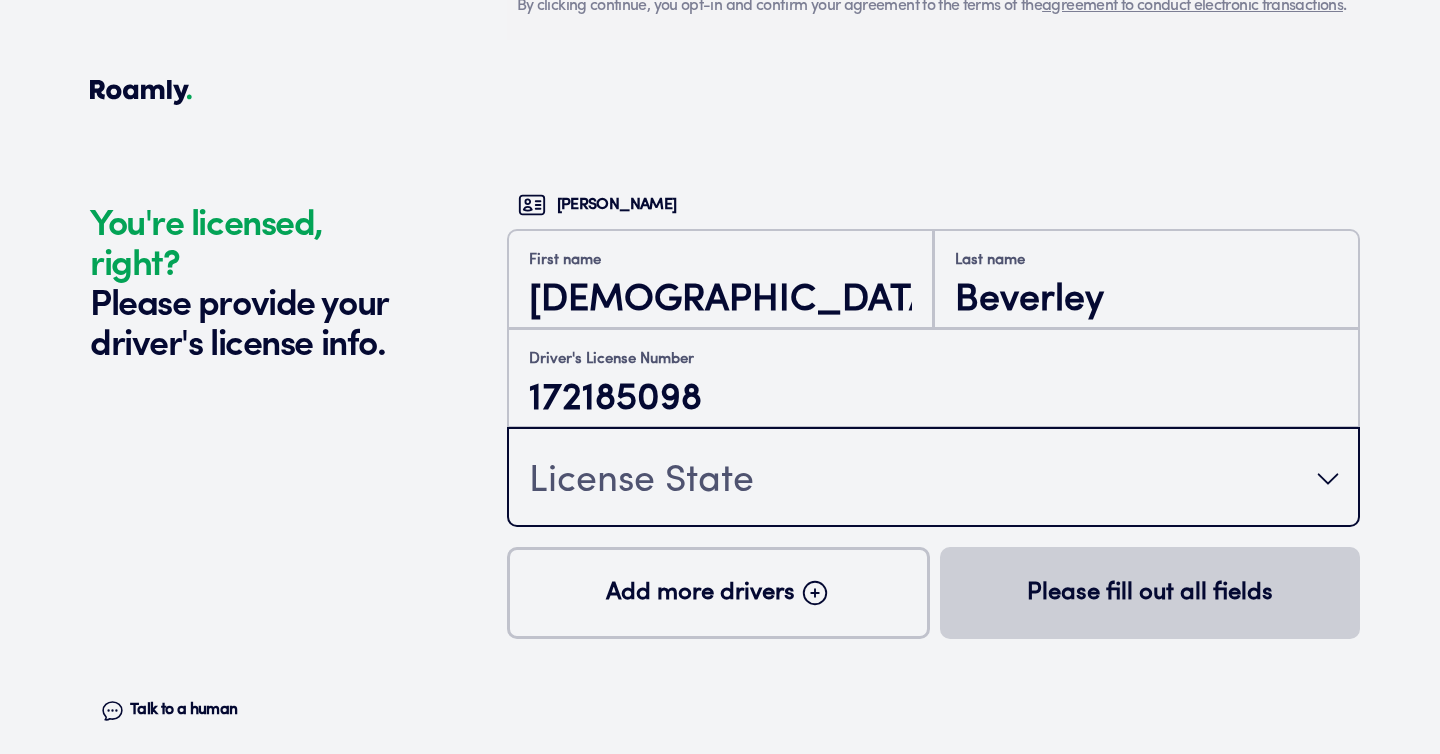 type 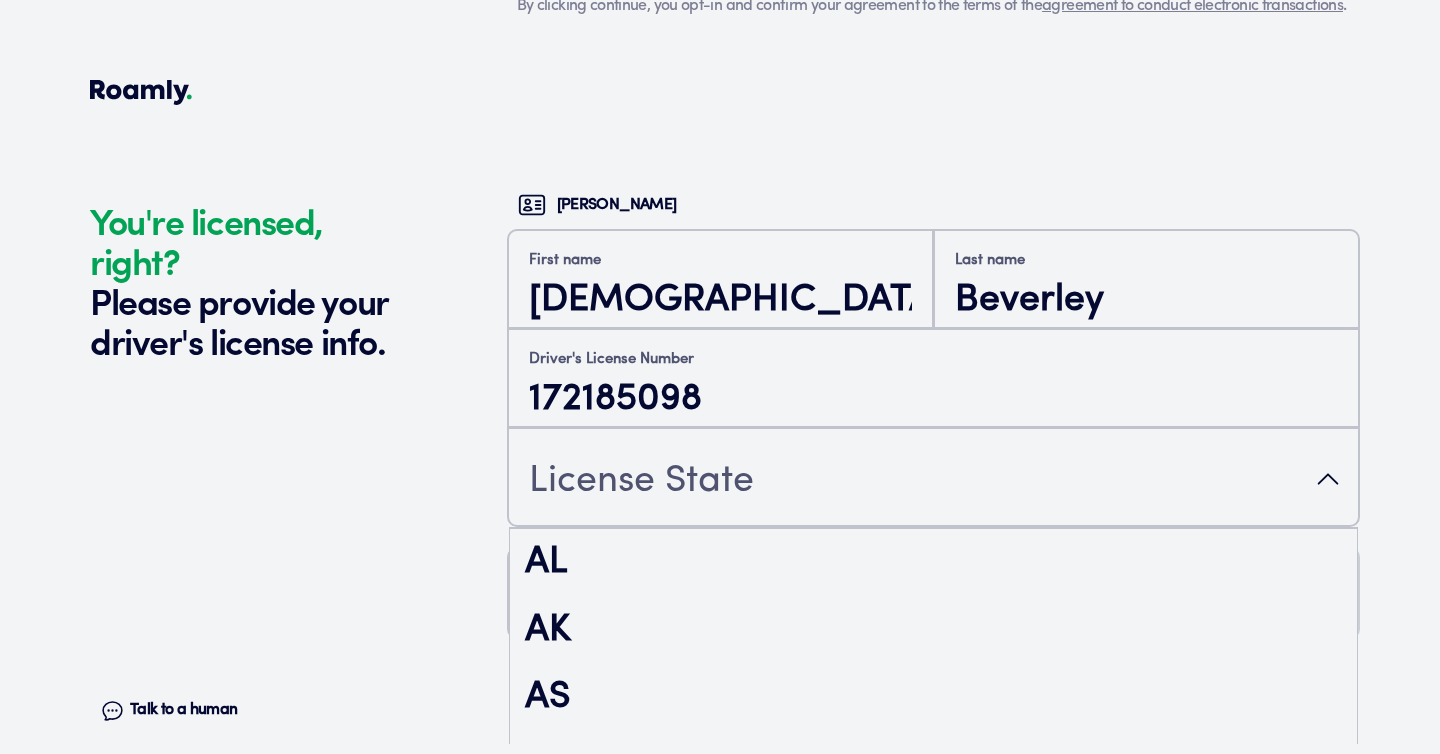 click on "License State" at bounding box center [933, 479] 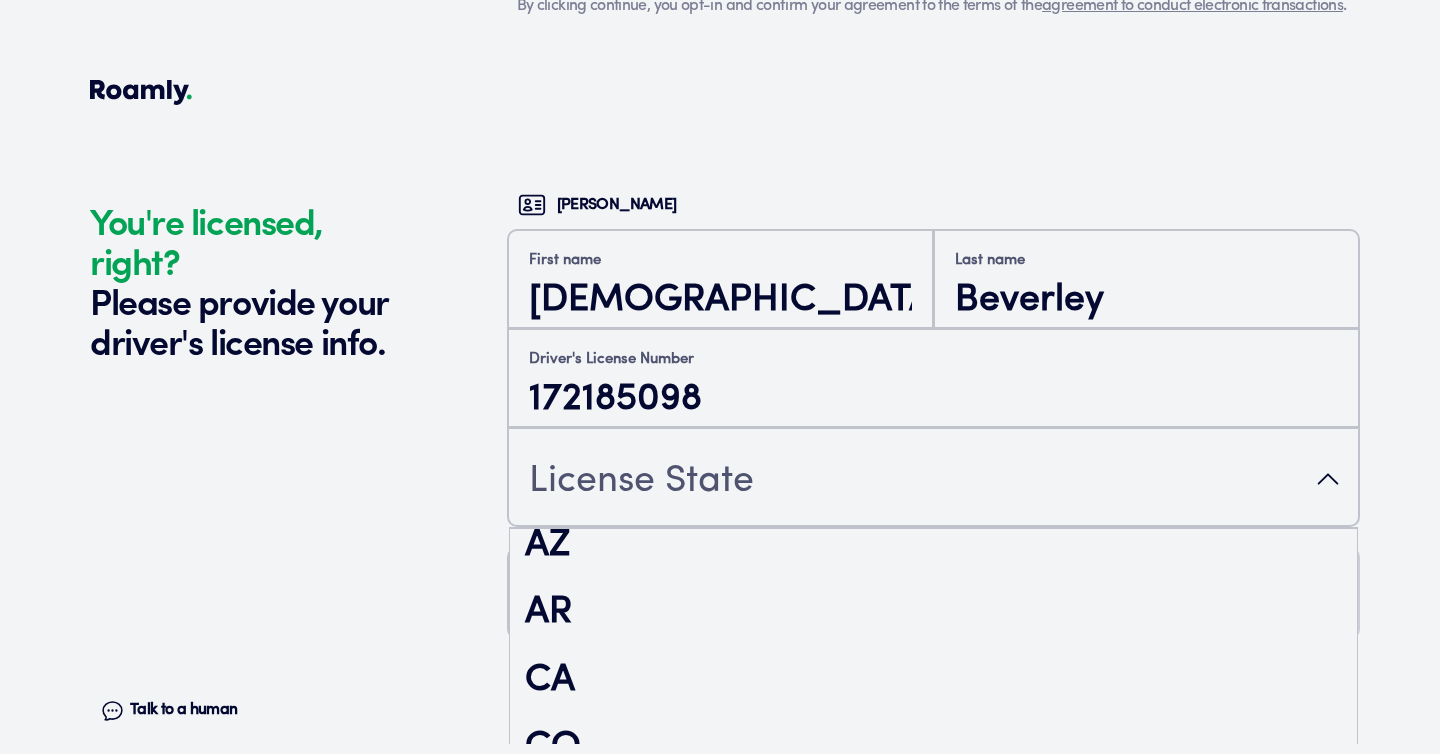 scroll, scrollTop: 222, scrollLeft: 0, axis: vertical 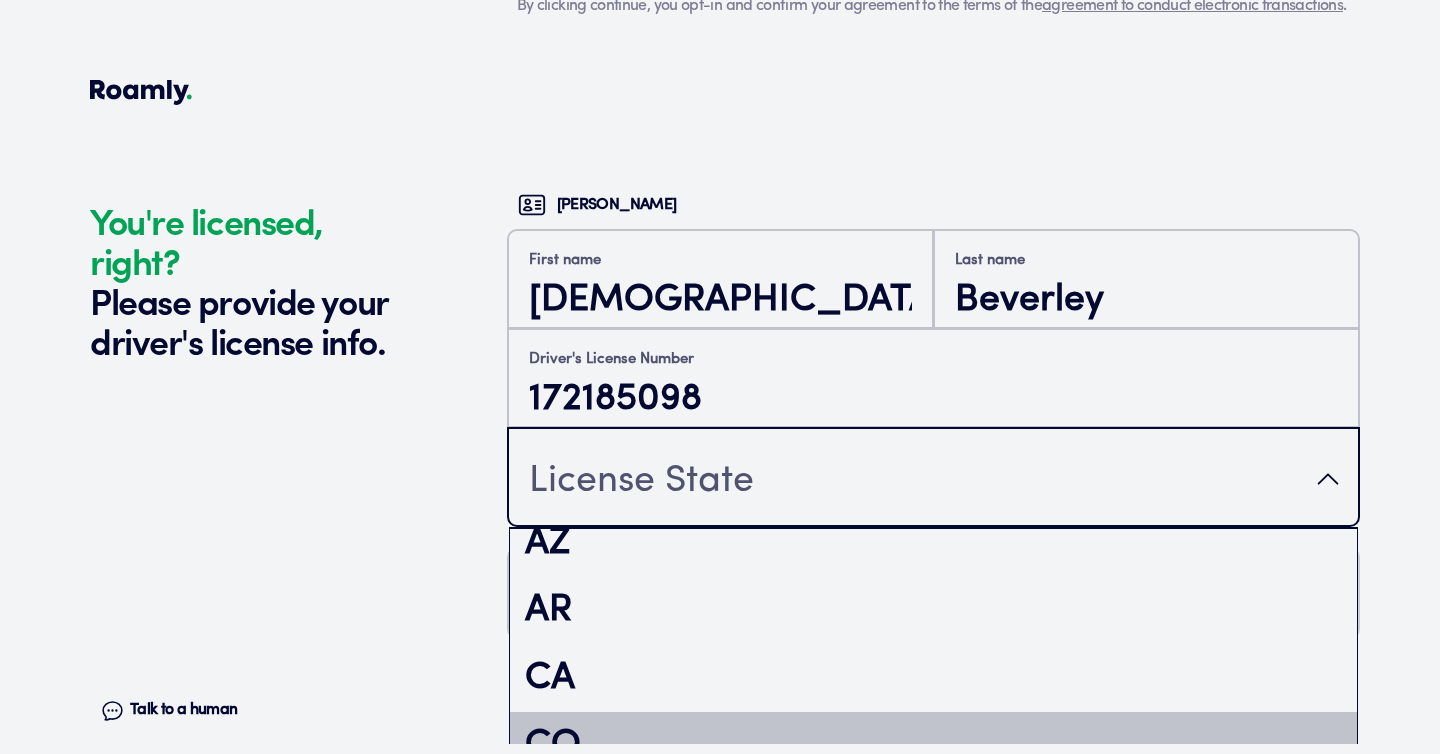 click on "CO" at bounding box center (933, 746) 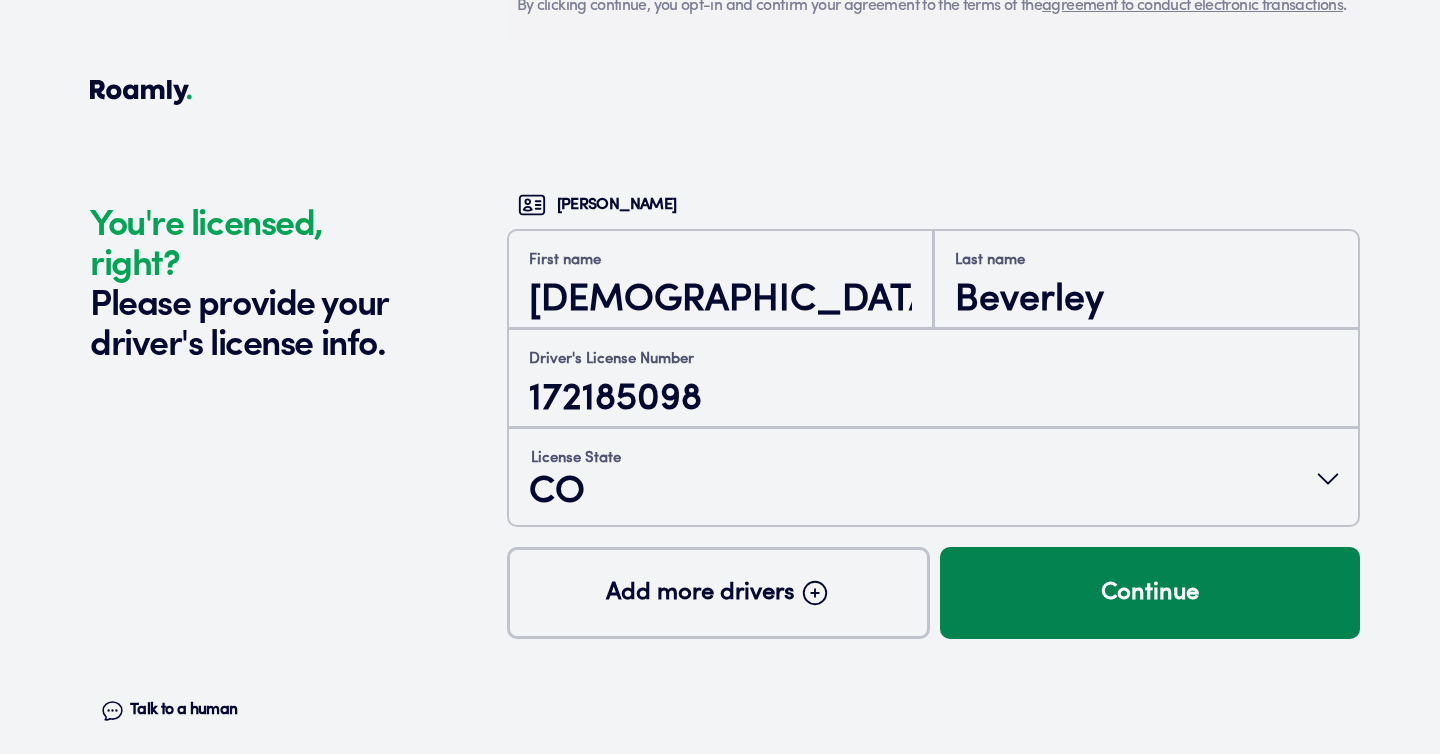 click on "Continue" at bounding box center [1150, 593] 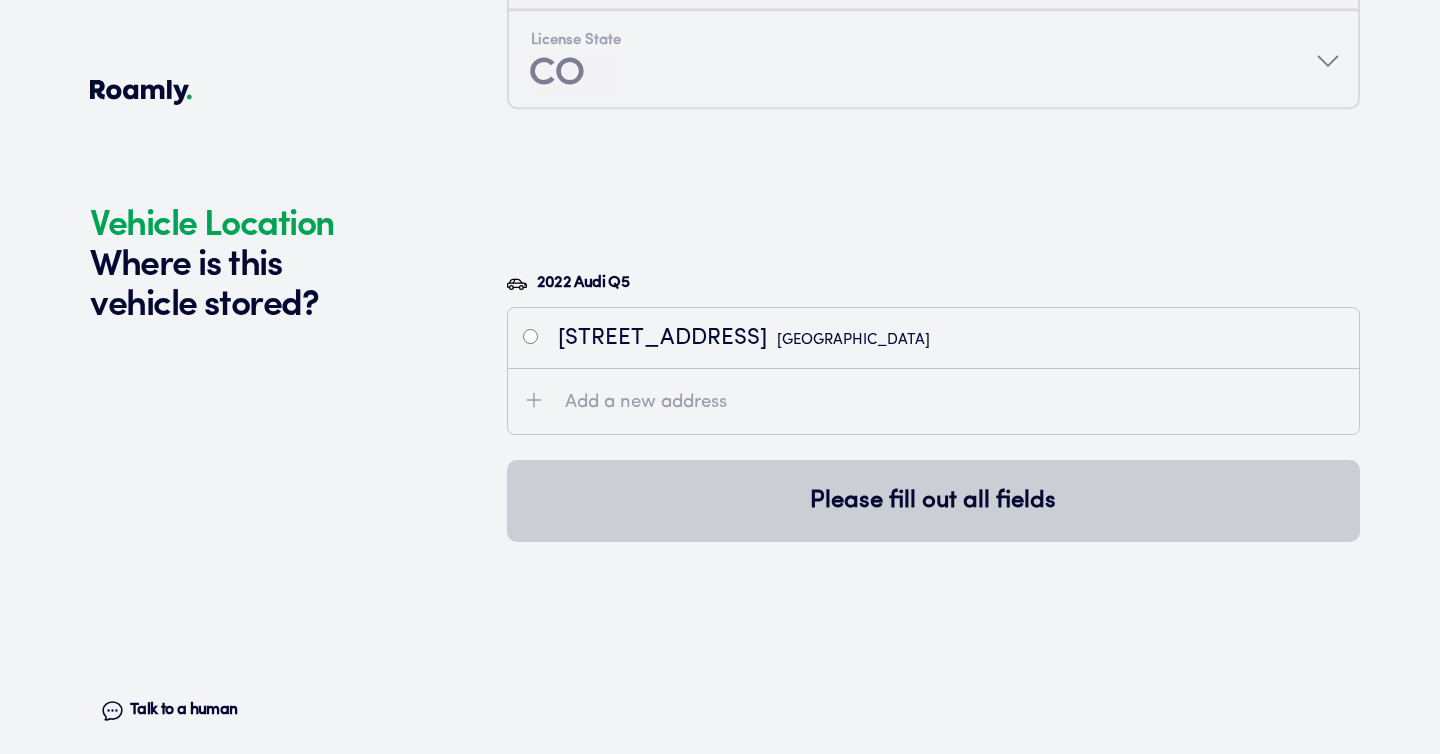 scroll, scrollTop: 5021, scrollLeft: 0, axis: vertical 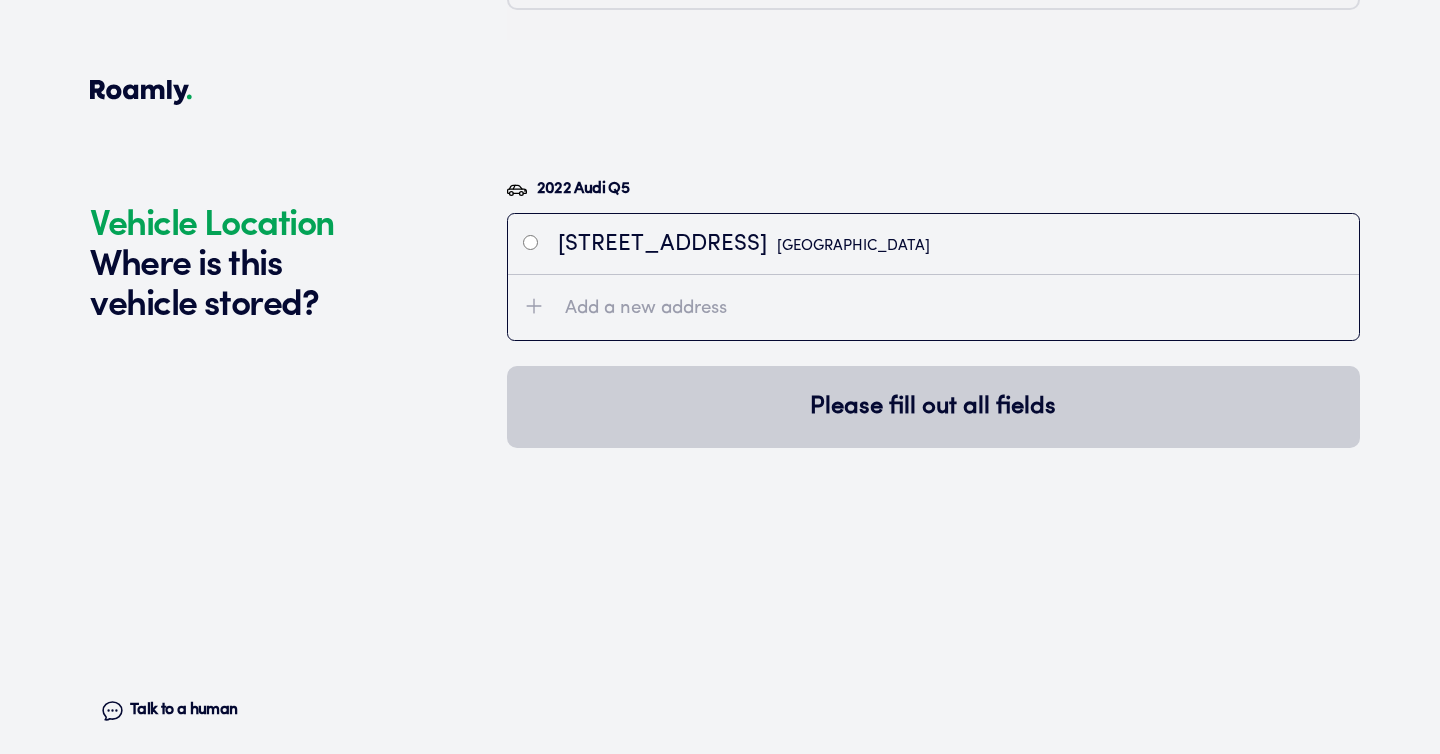 click on "[STREET_ADDRESS]" at bounding box center [933, 244] 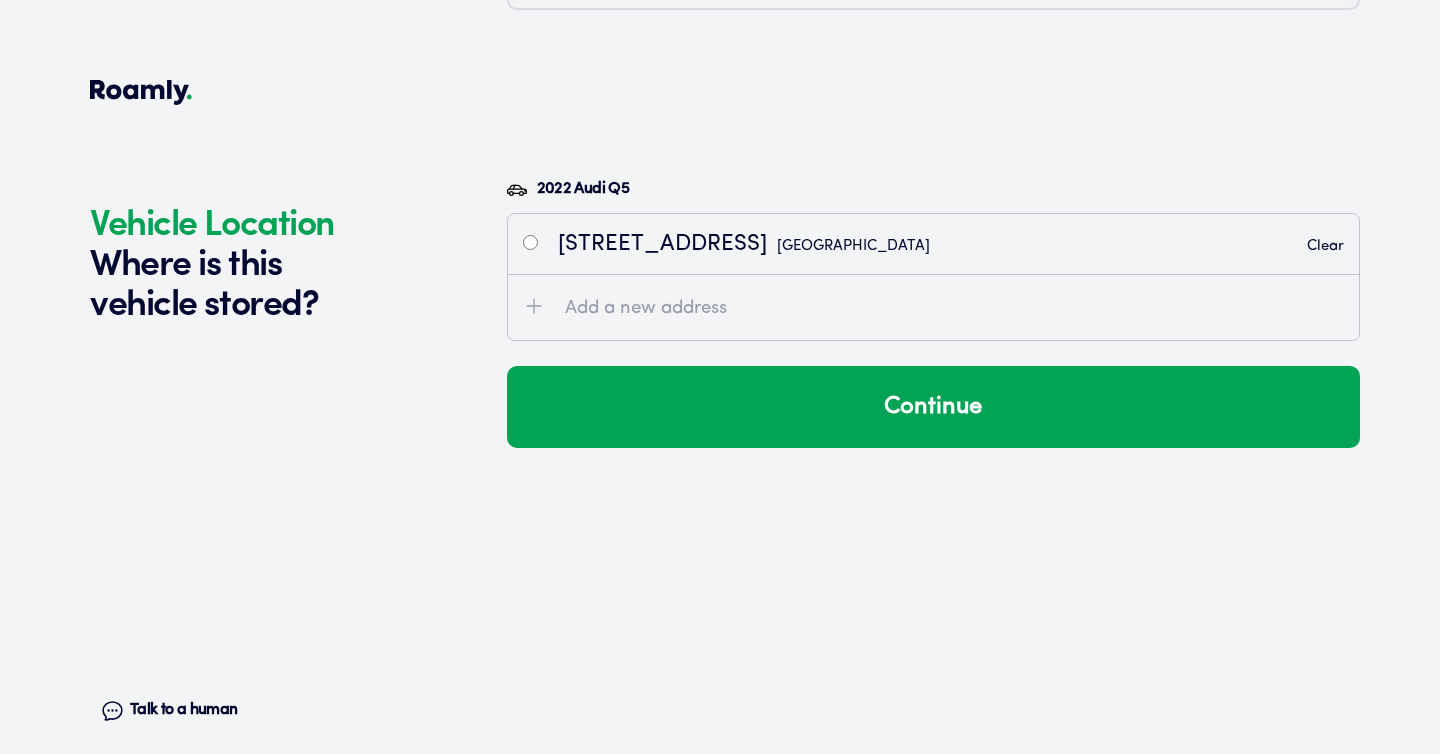 click on "2022 Audi Q5 [STREET_ADDRESS] Clear Add a new address Continue" at bounding box center [933, 441] 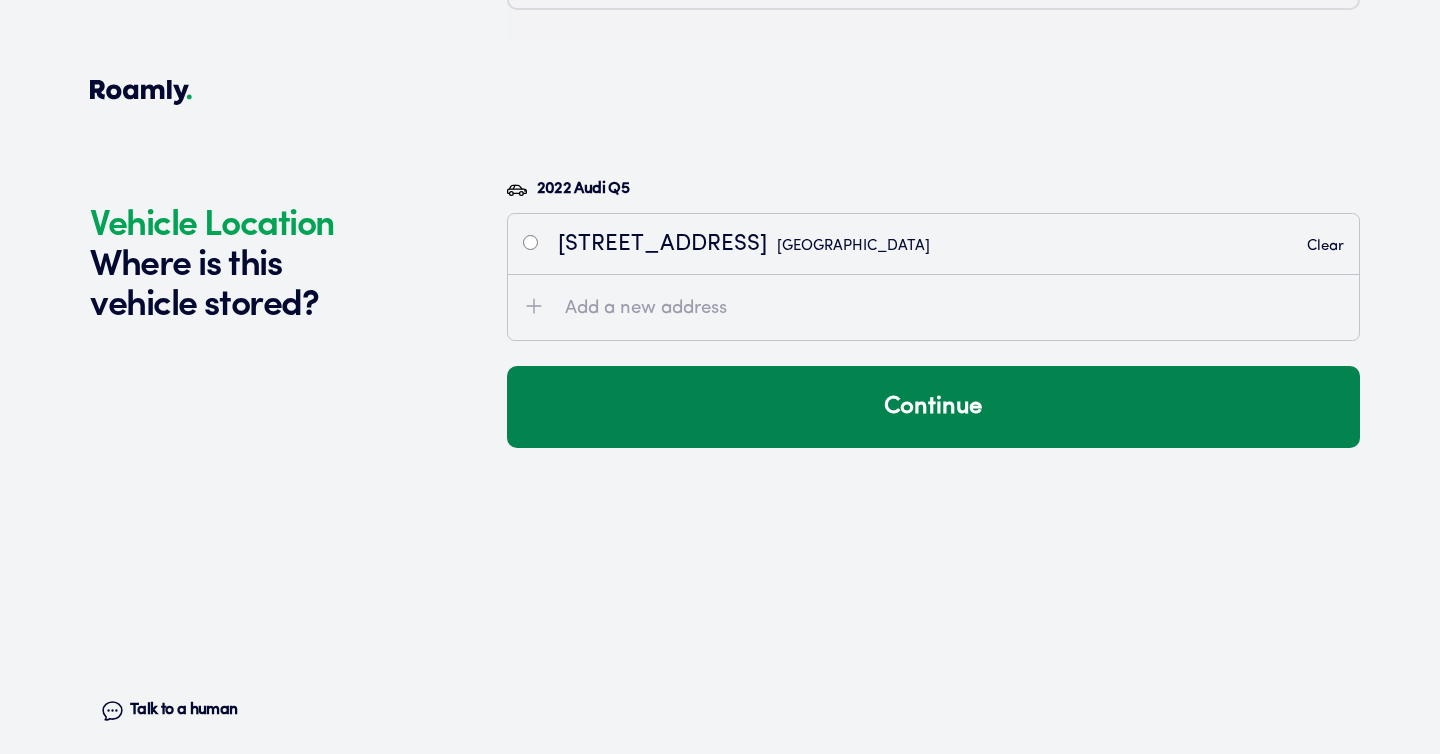 click on "Continue" at bounding box center [933, 407] 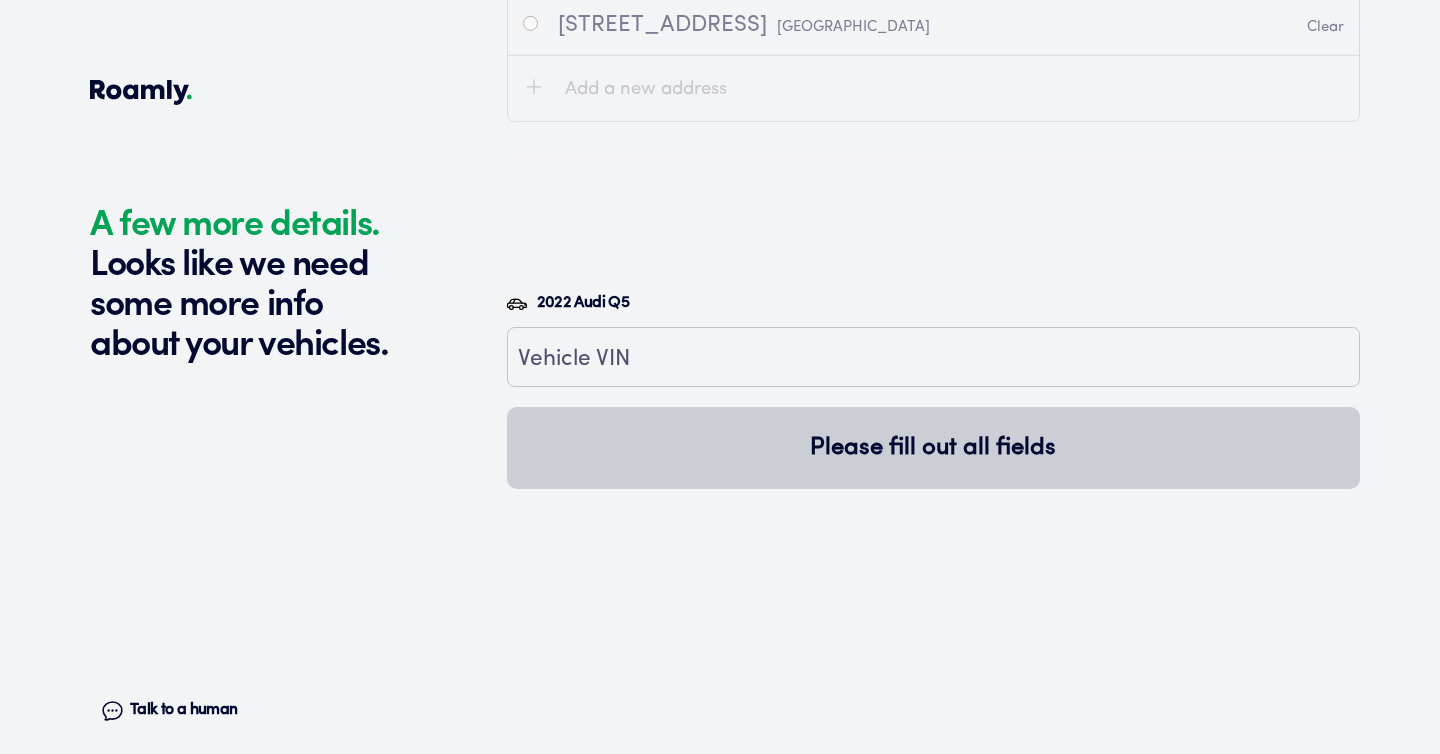 scroll, scrollTop: 5397, scrollLeft: 0, axis: vertical 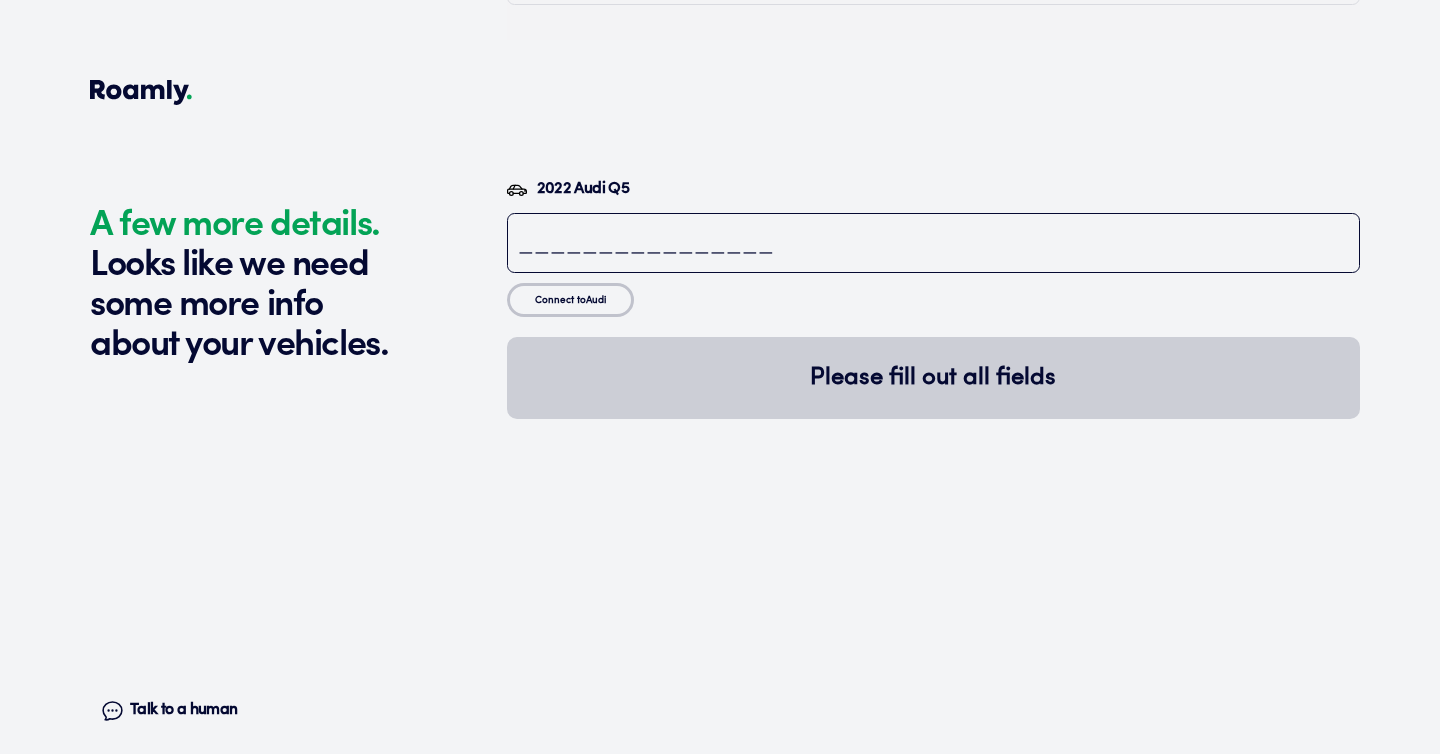 click at bounding box center [933, 245] 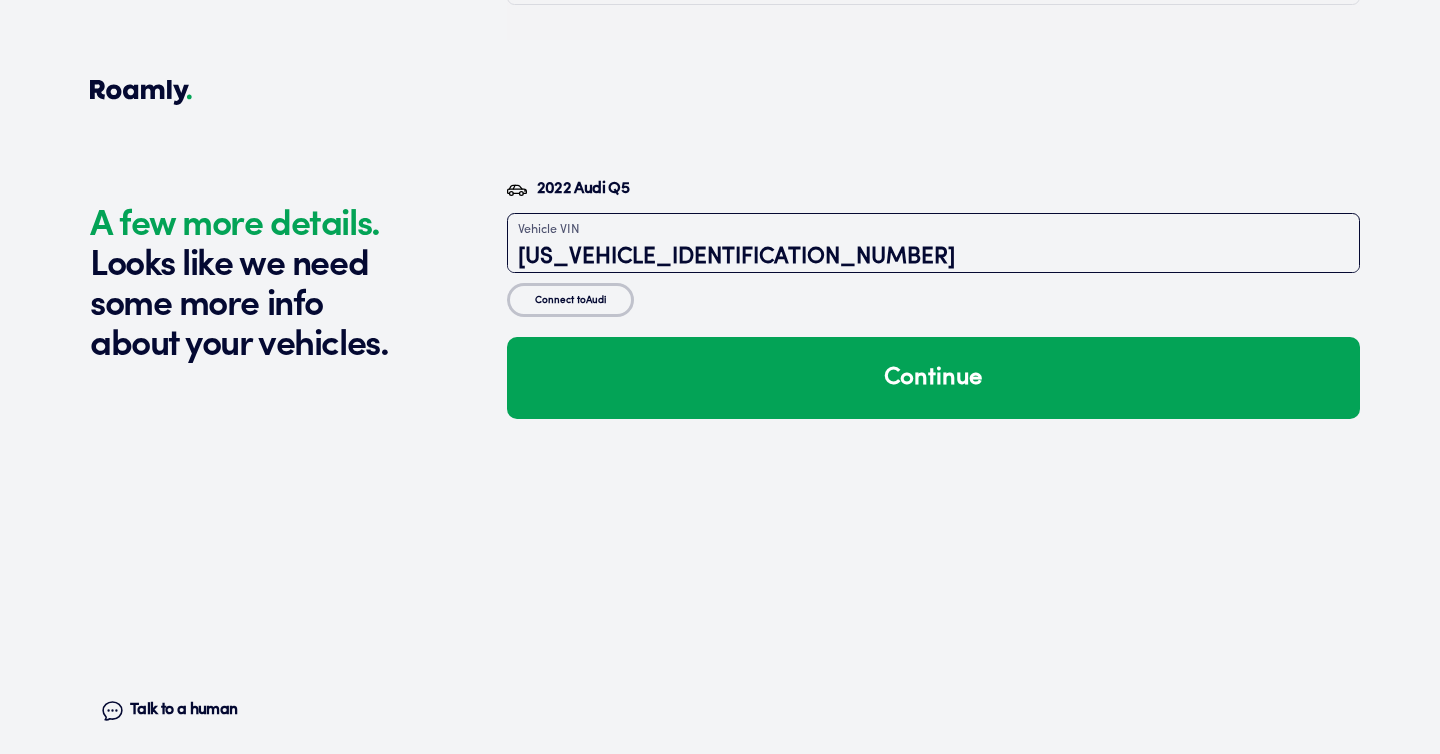 type on "[US_VEHICLE_IDENTIFICATION_NUMBER]" 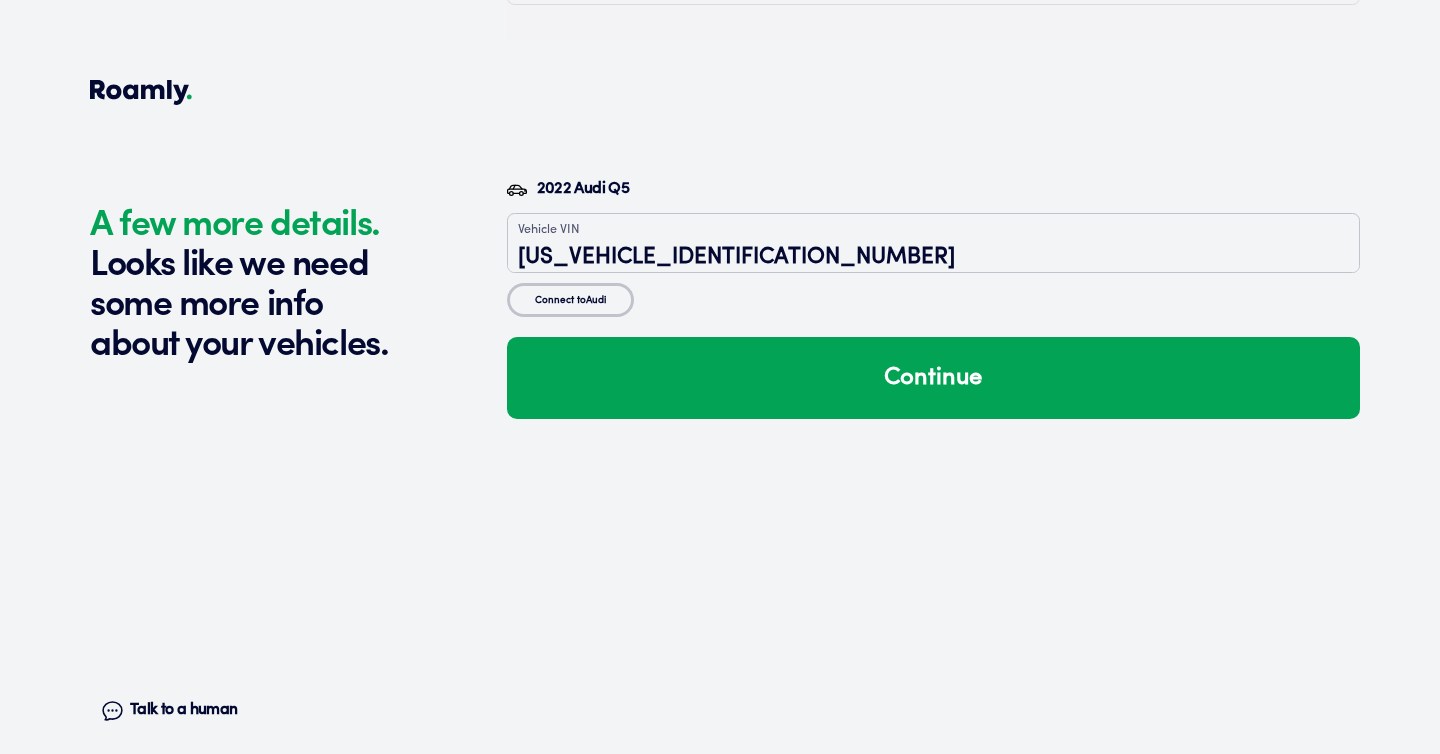 click on "Connect to  Audi" at bounding box center [570, 300] 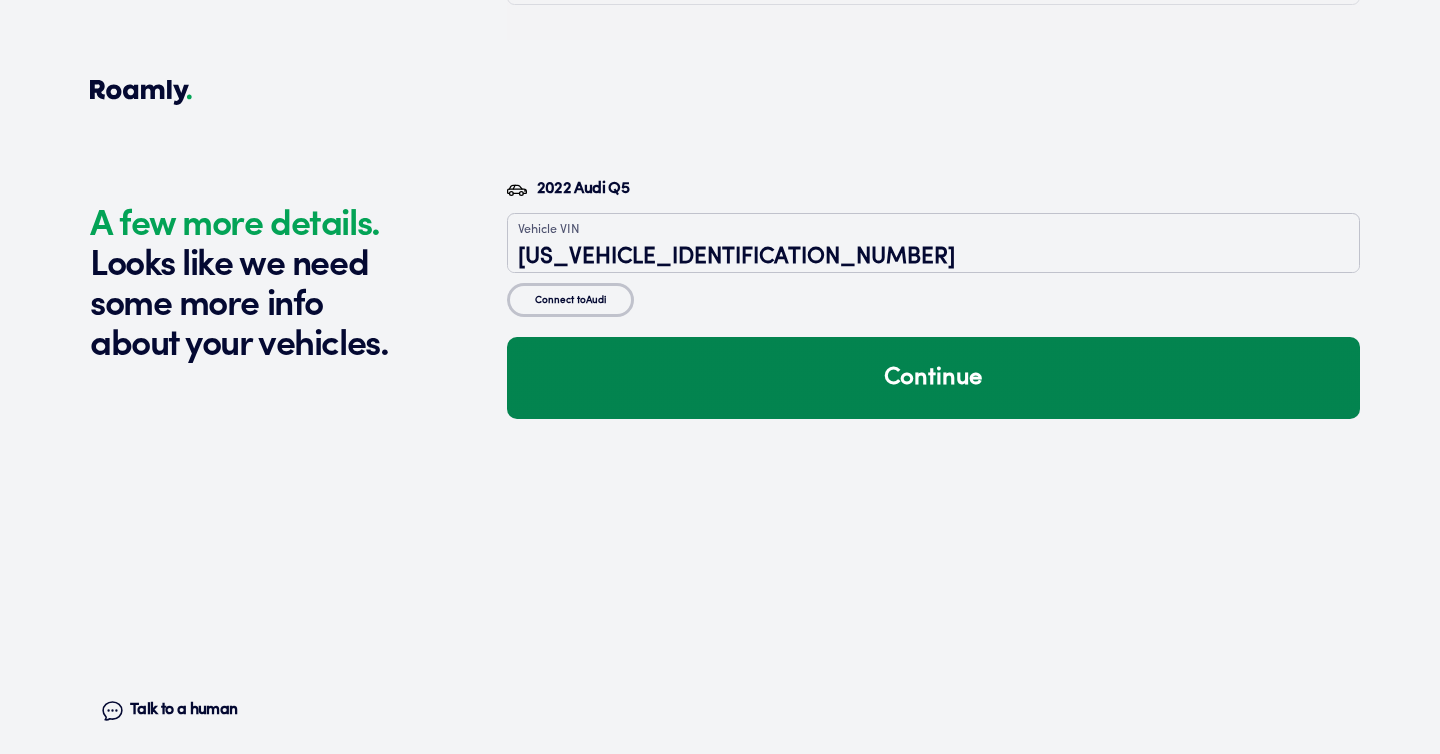 click on "Continue" at bounding box center [933, 378] 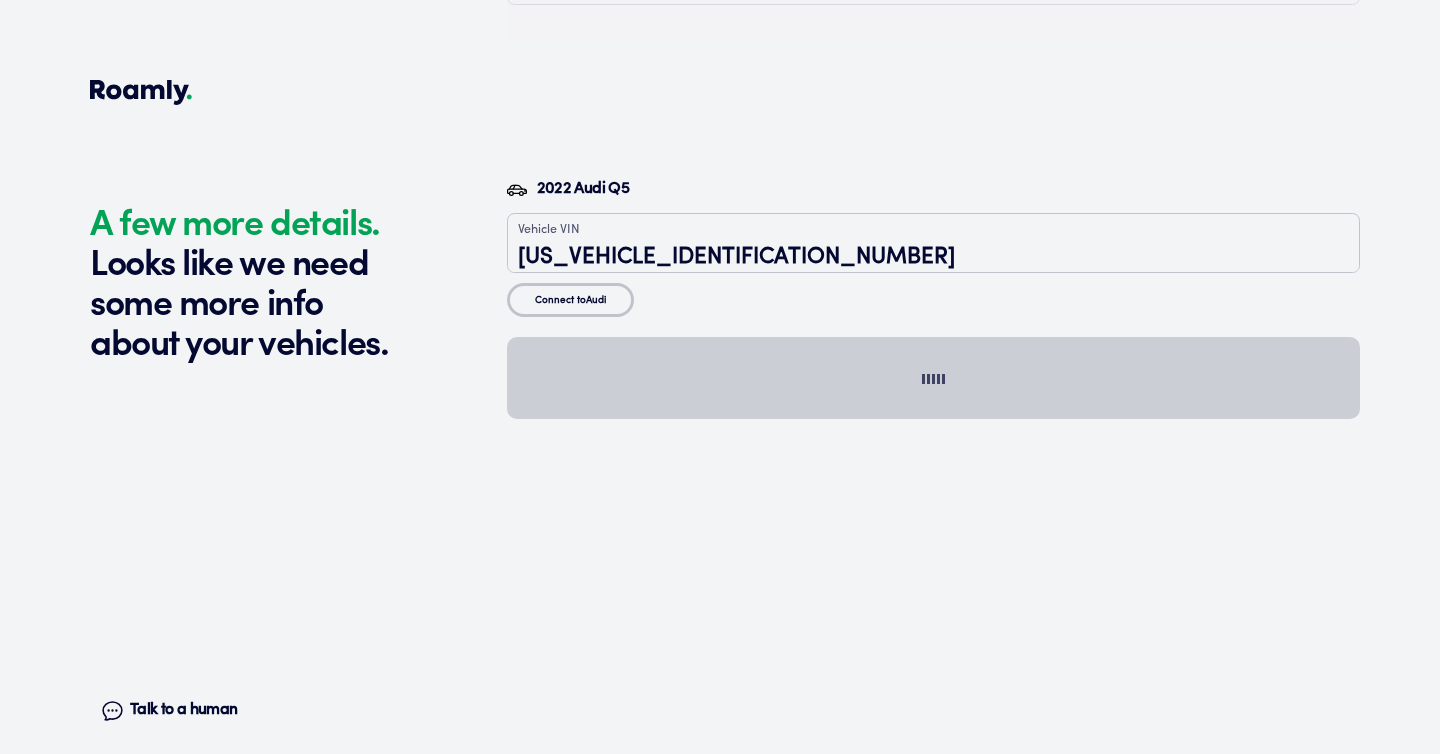 scroll, scrollTop: 2905, scrollLeft: 0, axis: vertical 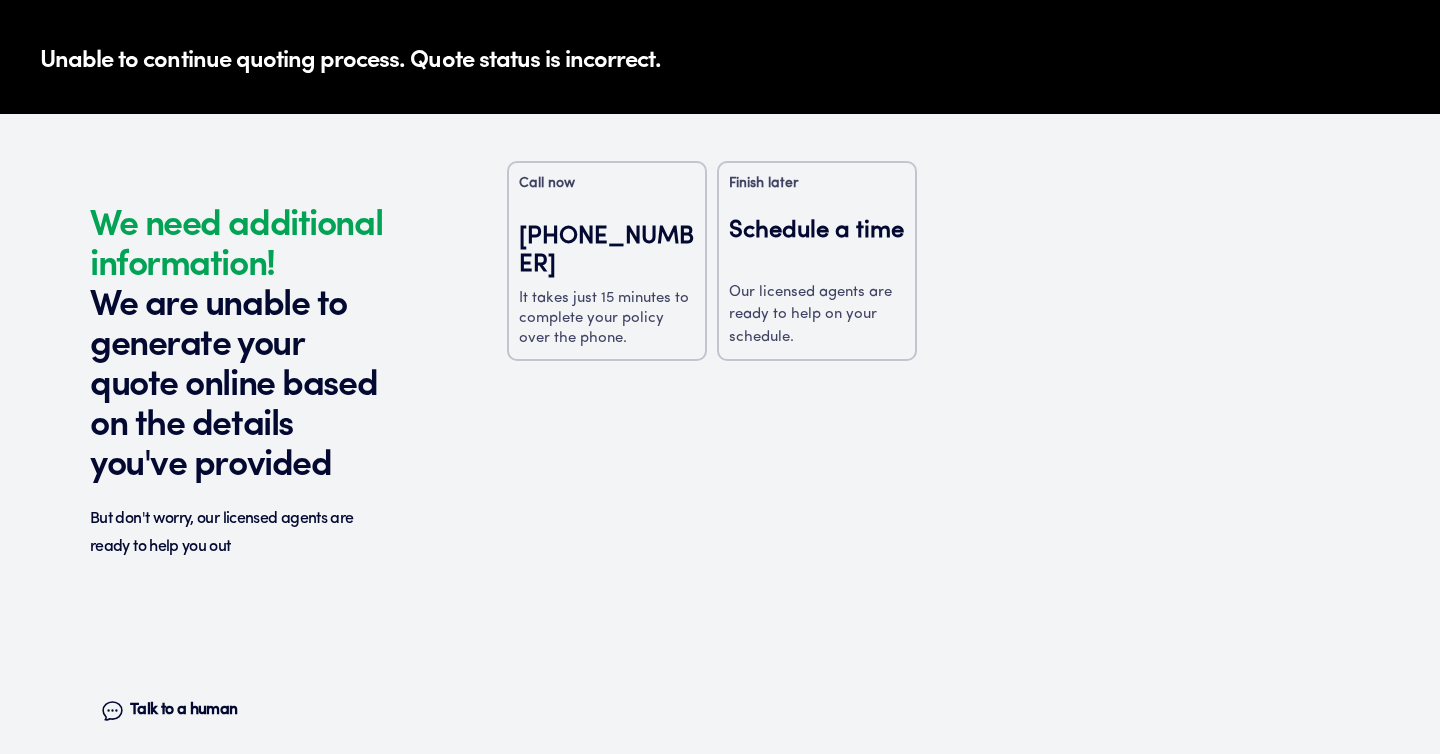 click on "Schedule a time Our licensed agents are ready to help on your schedule." at bounding box center [817, 283] 